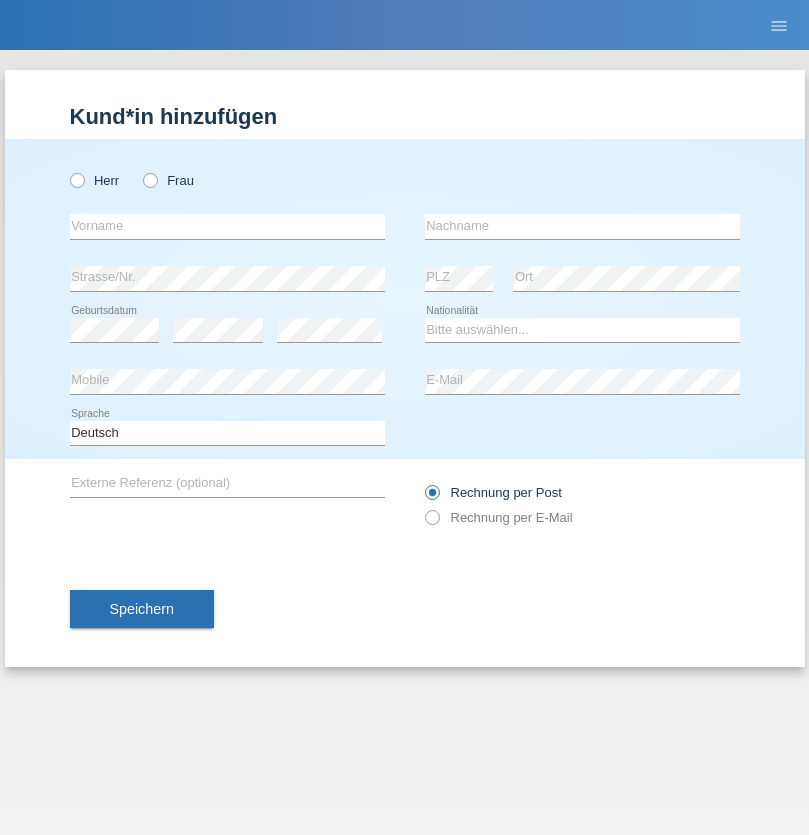scroll, scrollTop: 0, scrollLeft: 0, axis: both 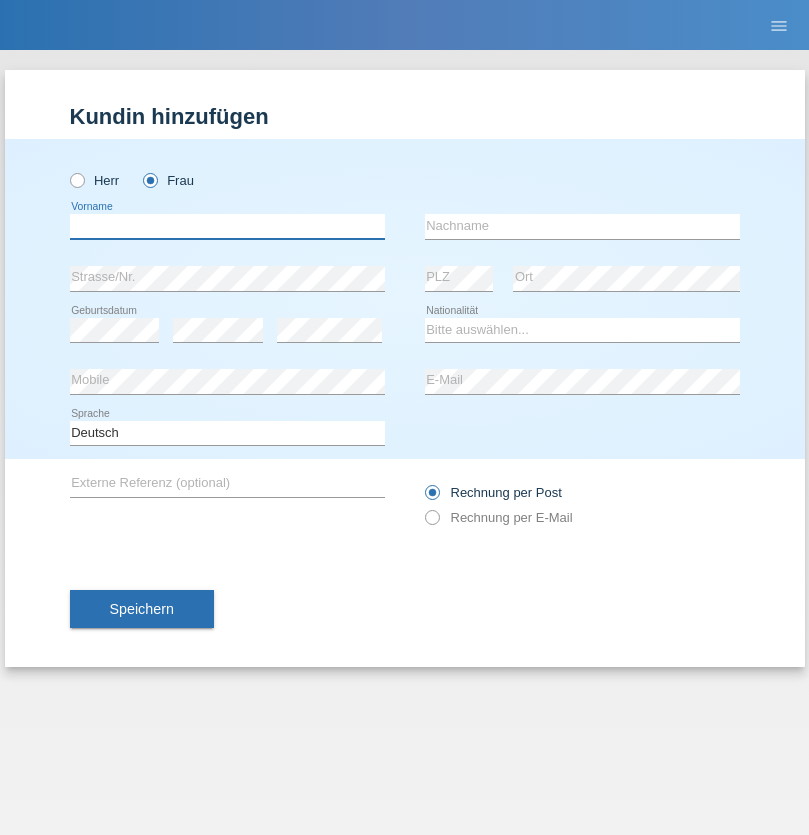 click at bounding box center (227, 226) 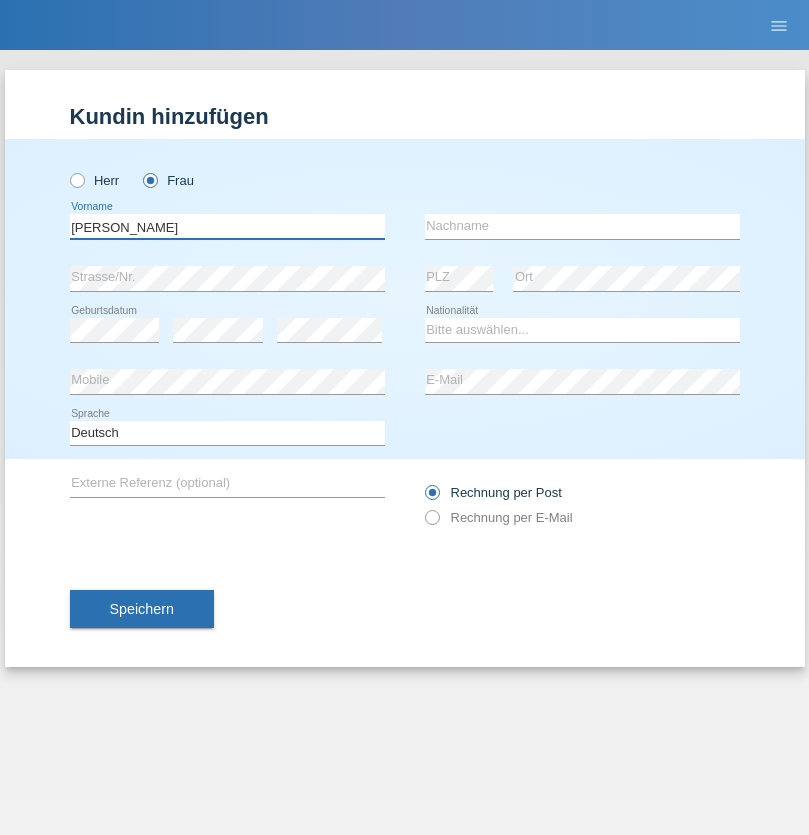 type on "Henry" 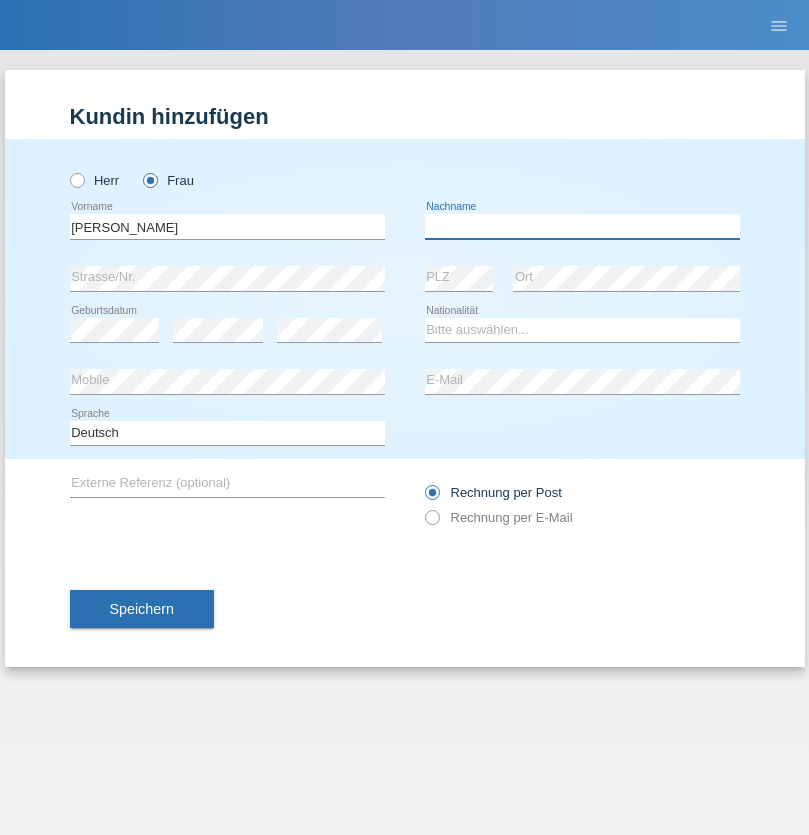 click at bounding box center (582, 226) 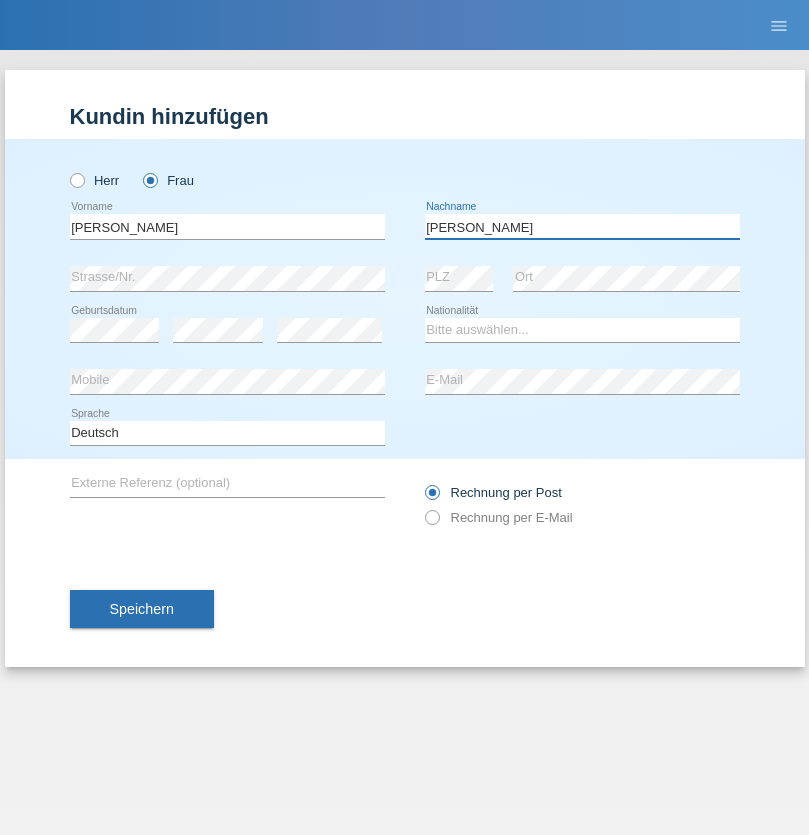 type on "Diaz" 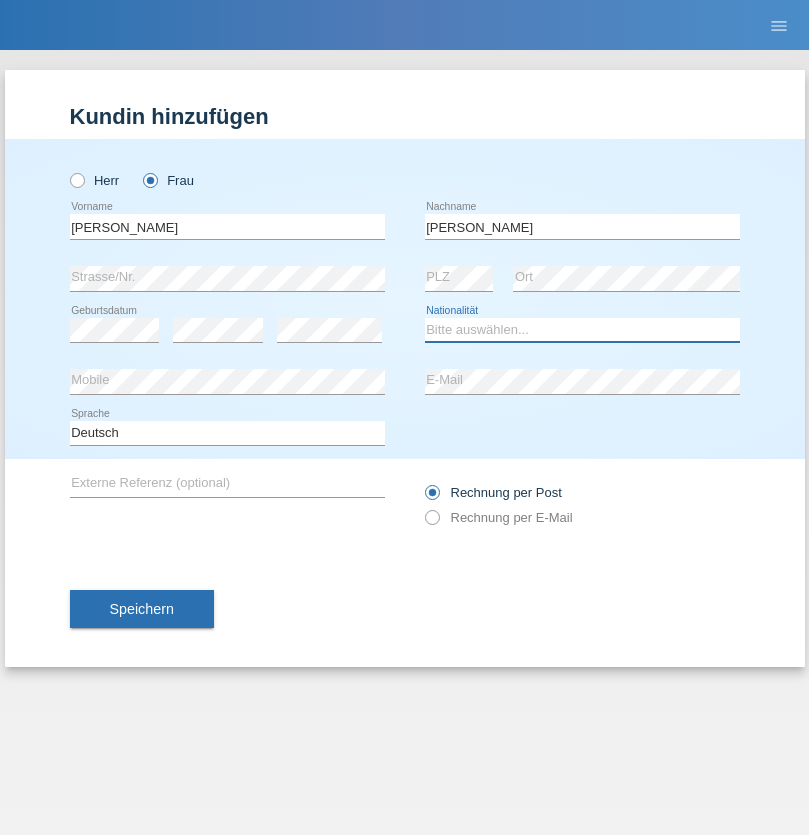 select on "PT" 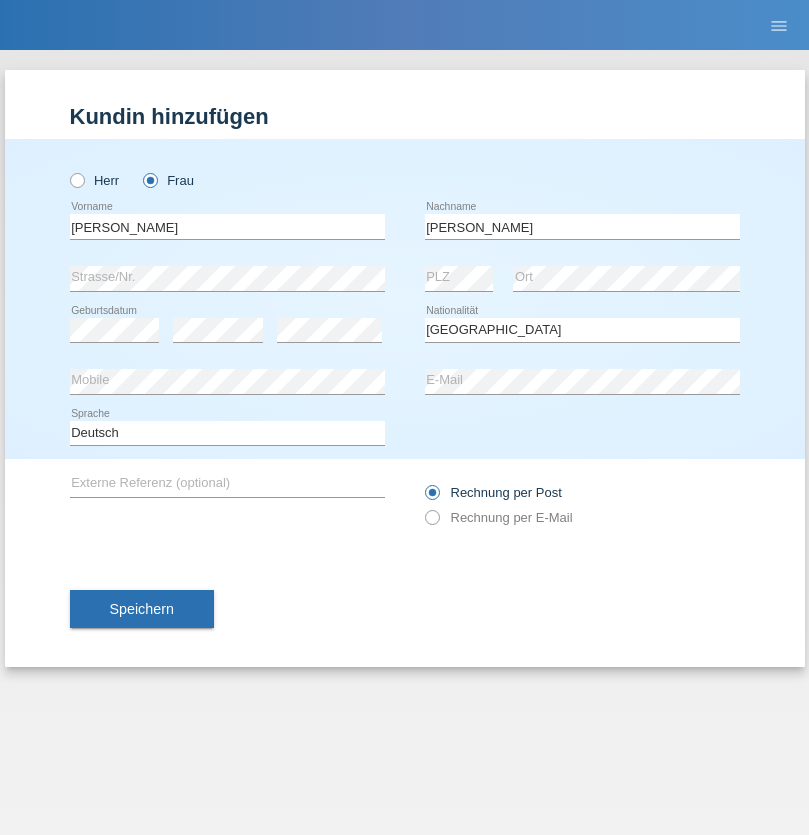 select on "C" 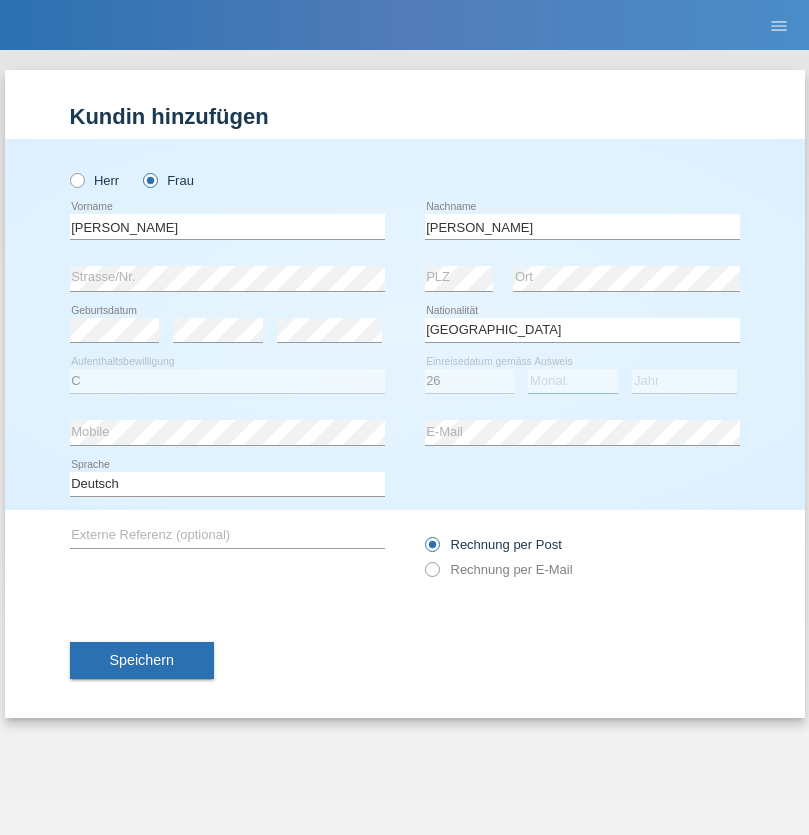 select on "09" 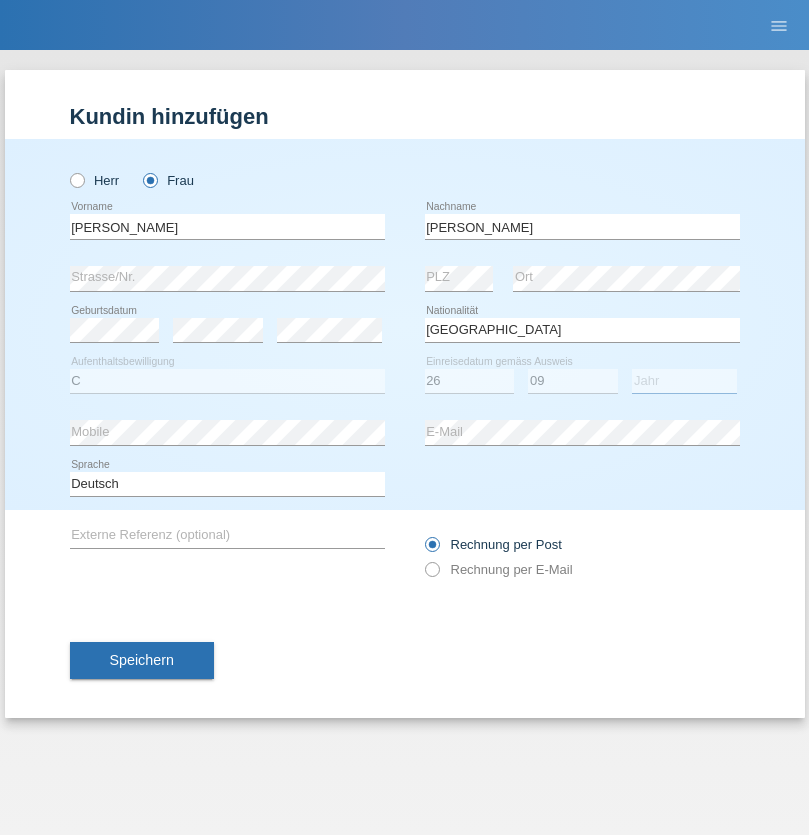 select on "1972" 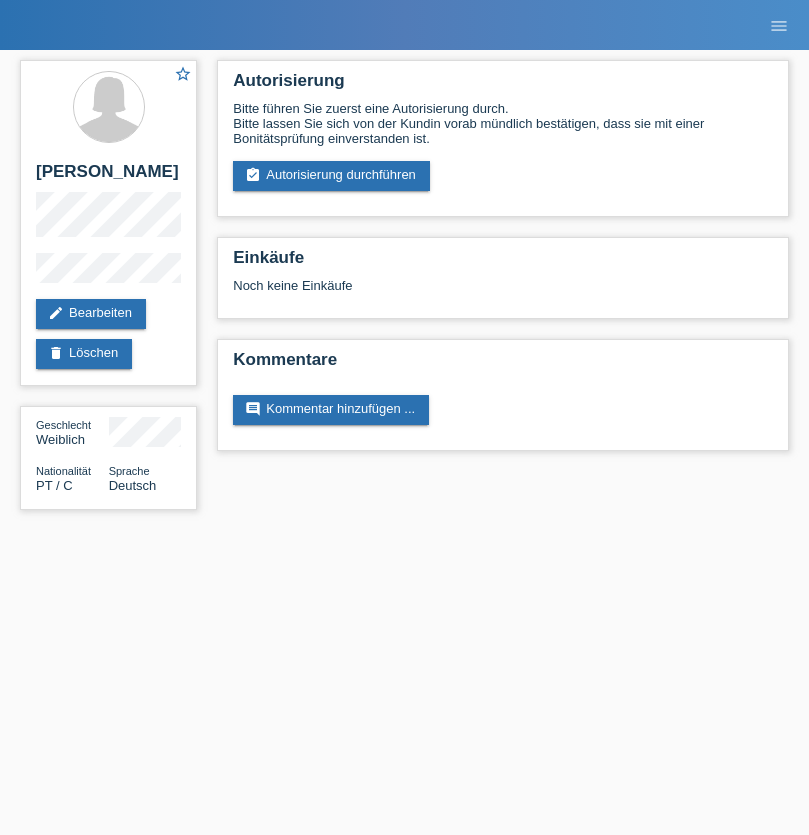 scroll, scrollTop: 0, scrollLeft: 0, axis: both 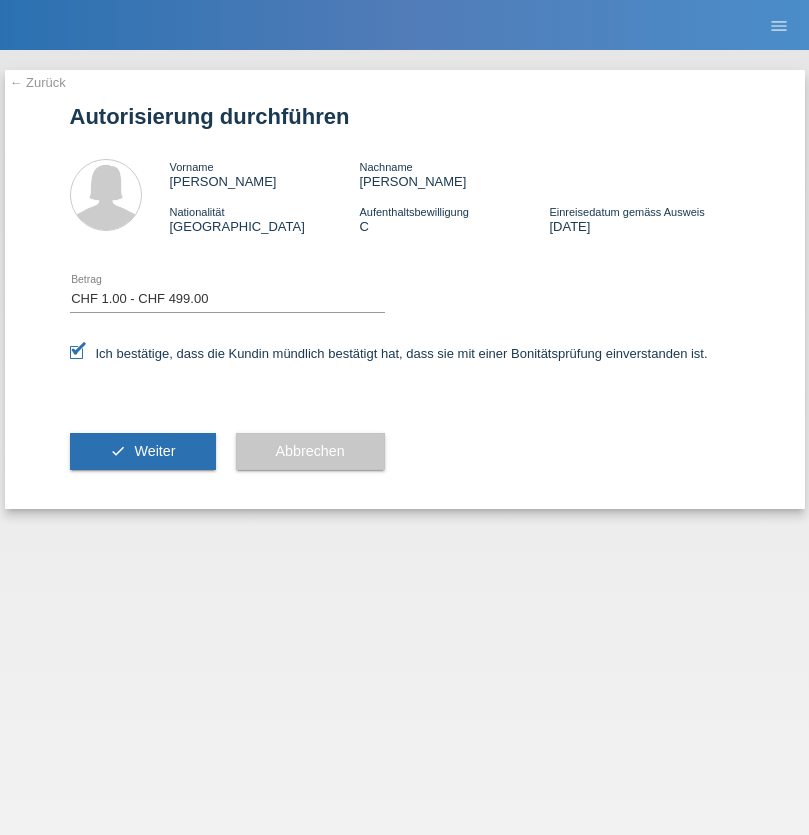 select on "1" 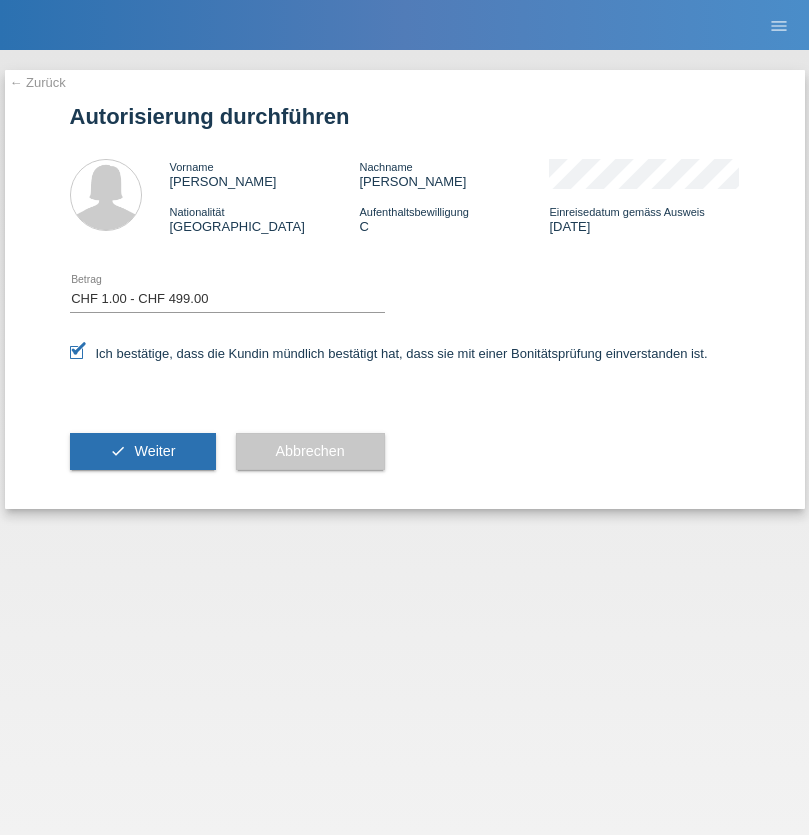 scroll, scrollTop: 0, scrollLeft: 0, axis: both 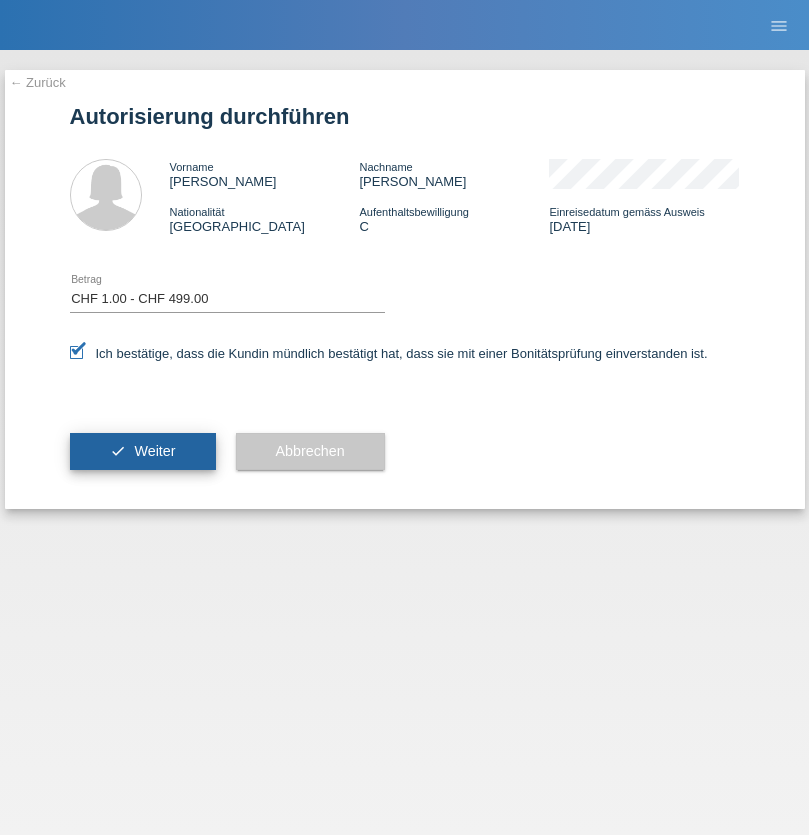 click on "Weiter" at bounding box center [154, 451] 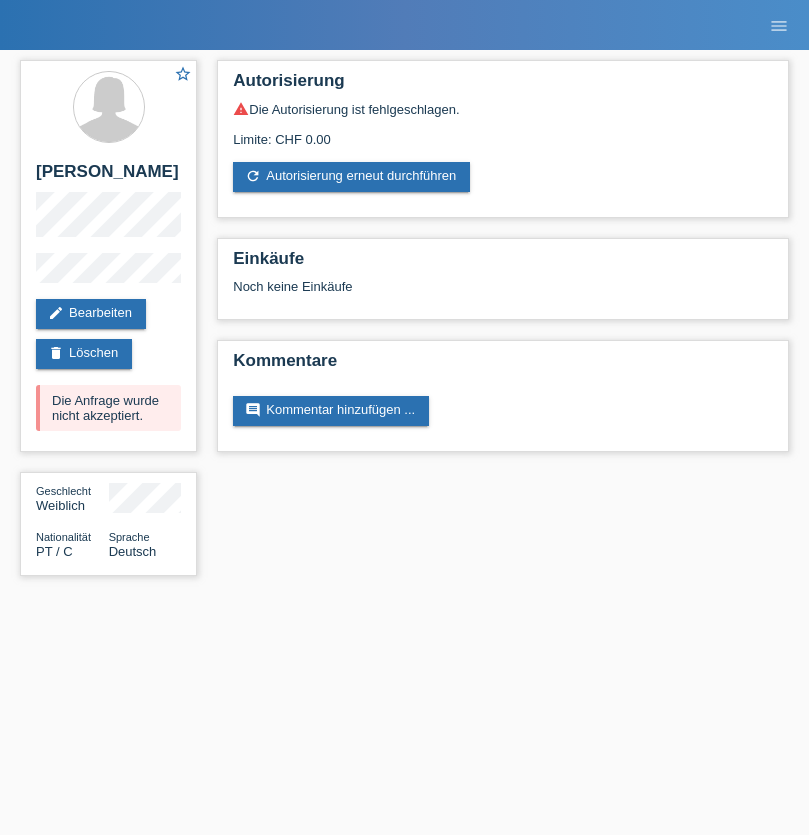 scroll, scrollTop: 0, scrollLeft: 0, axis: both 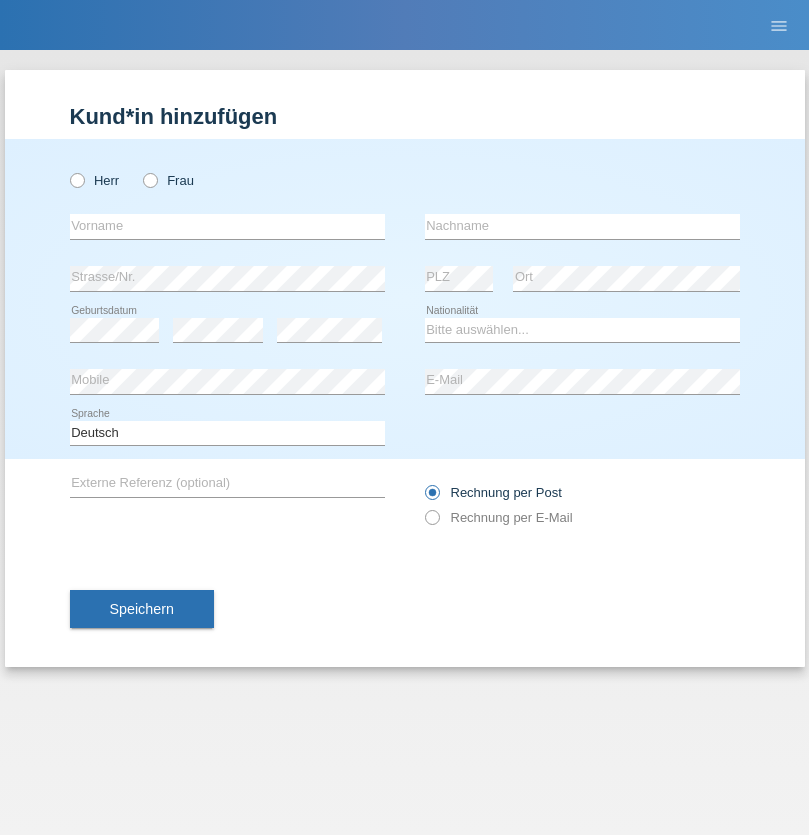radio on "true" 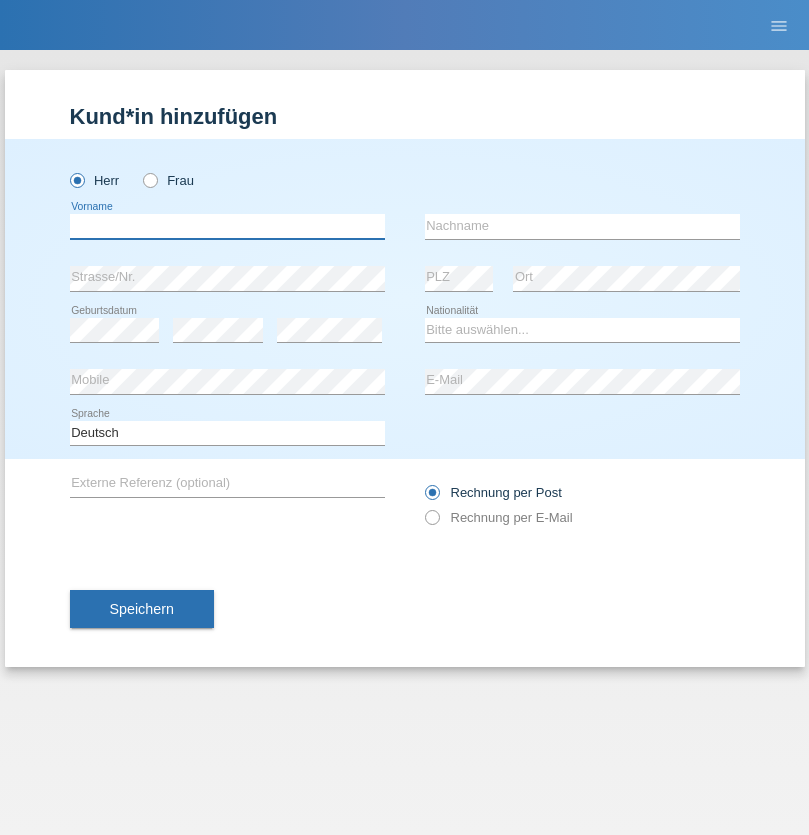 click at bounding box center (227, 226) 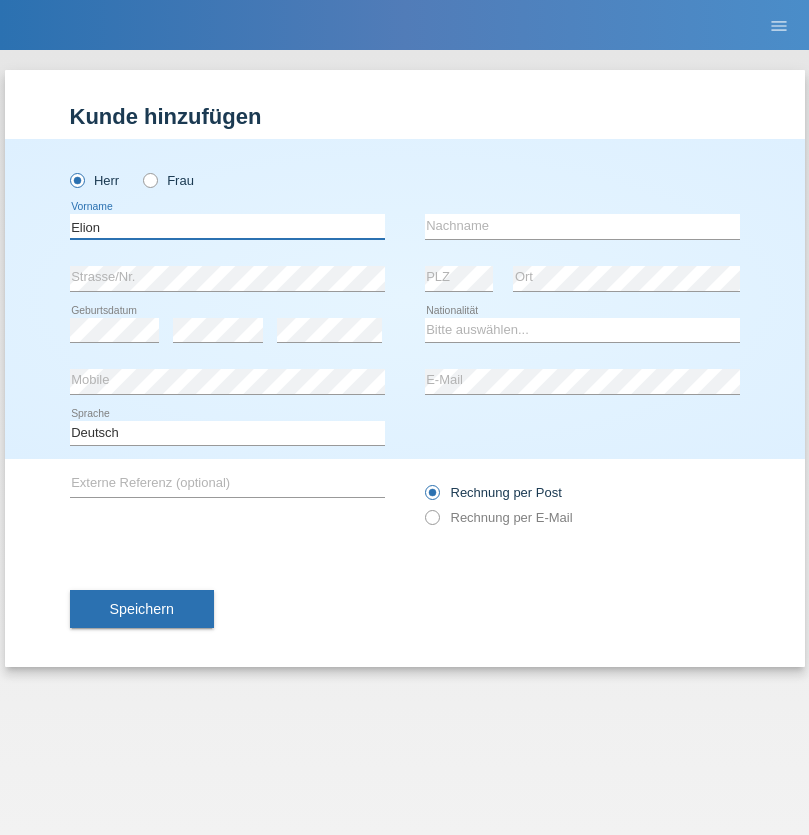 type on "Elion" 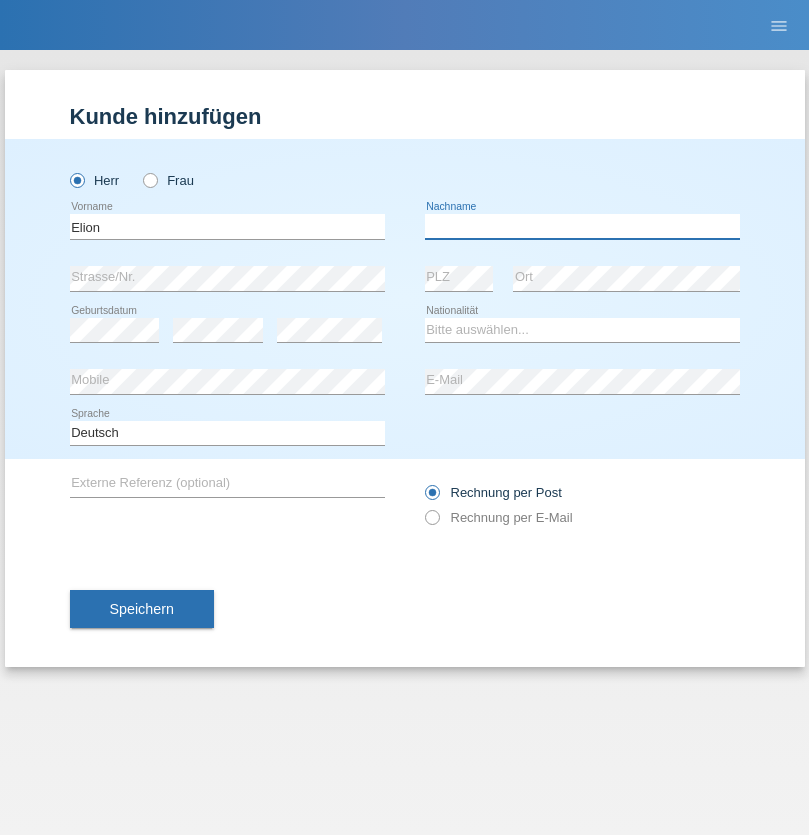 click at bounding box center (582, 226) 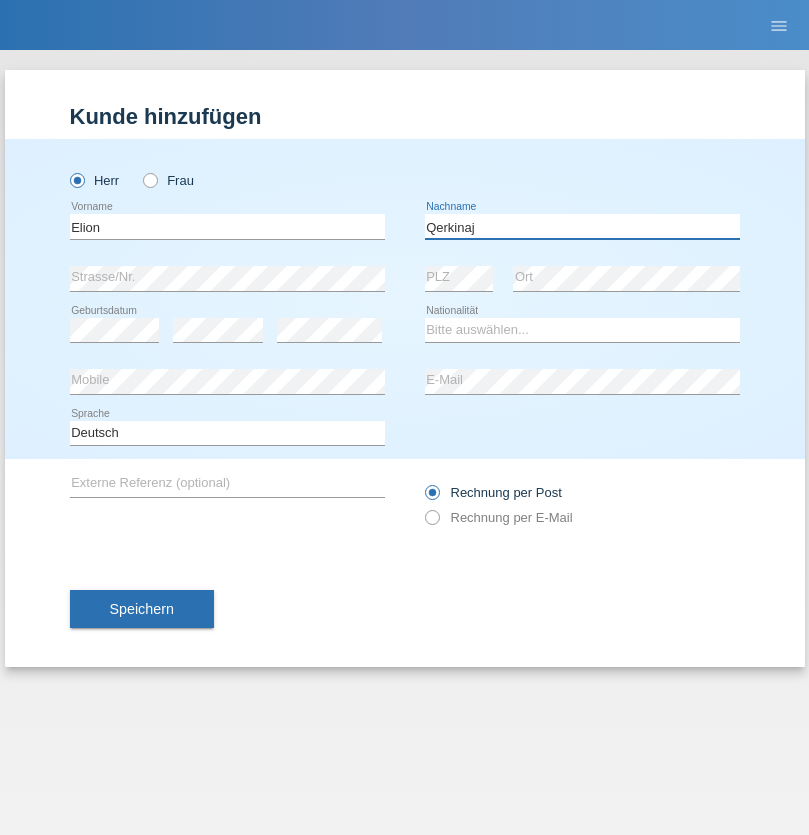 type on "Qerkinaj" 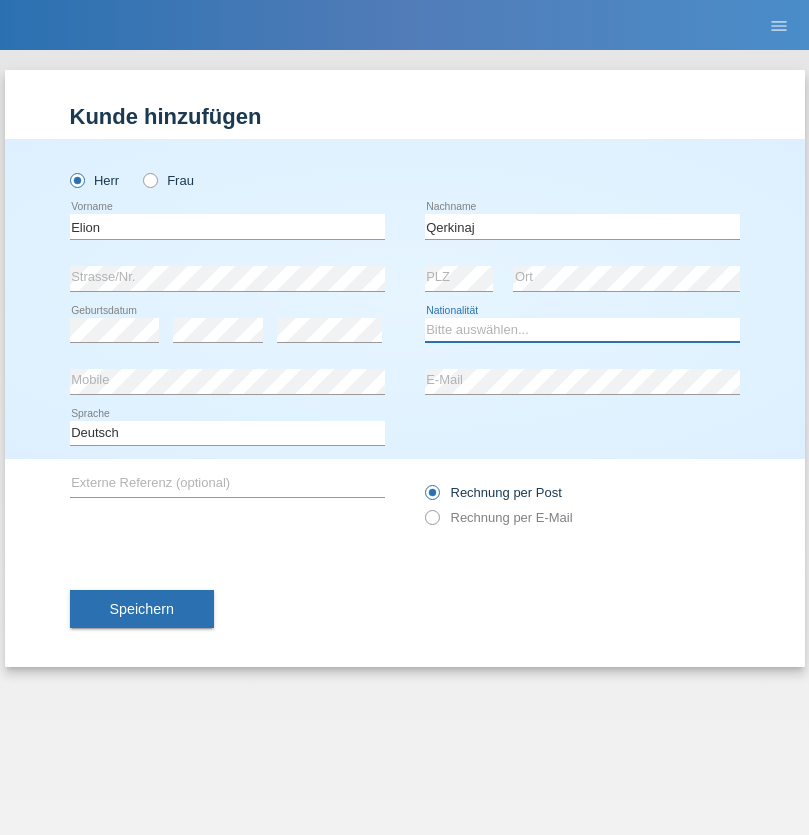 select on "CH" 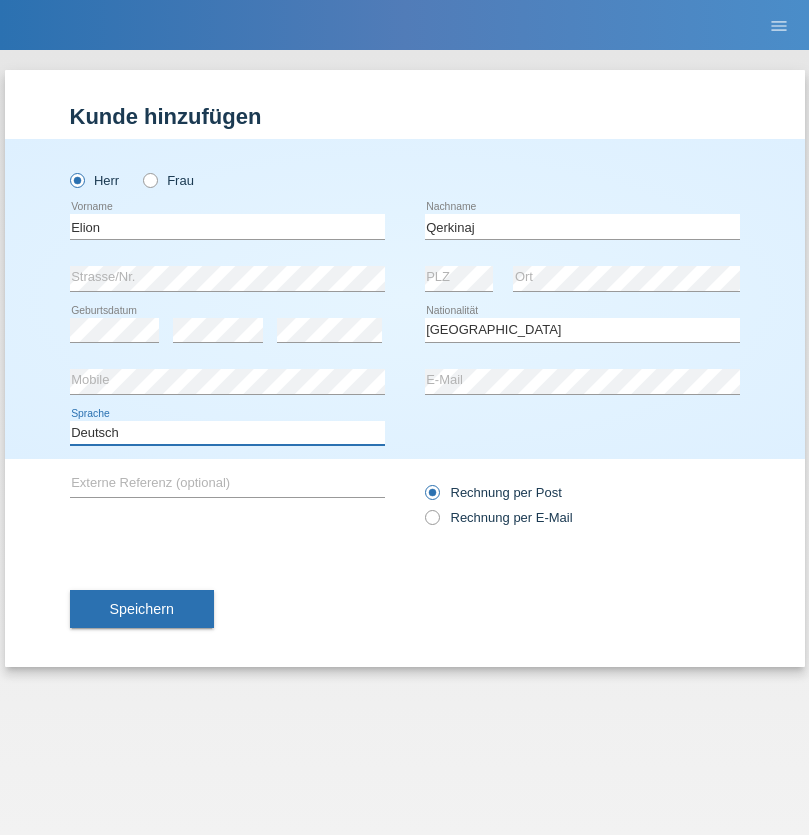 select on "en" 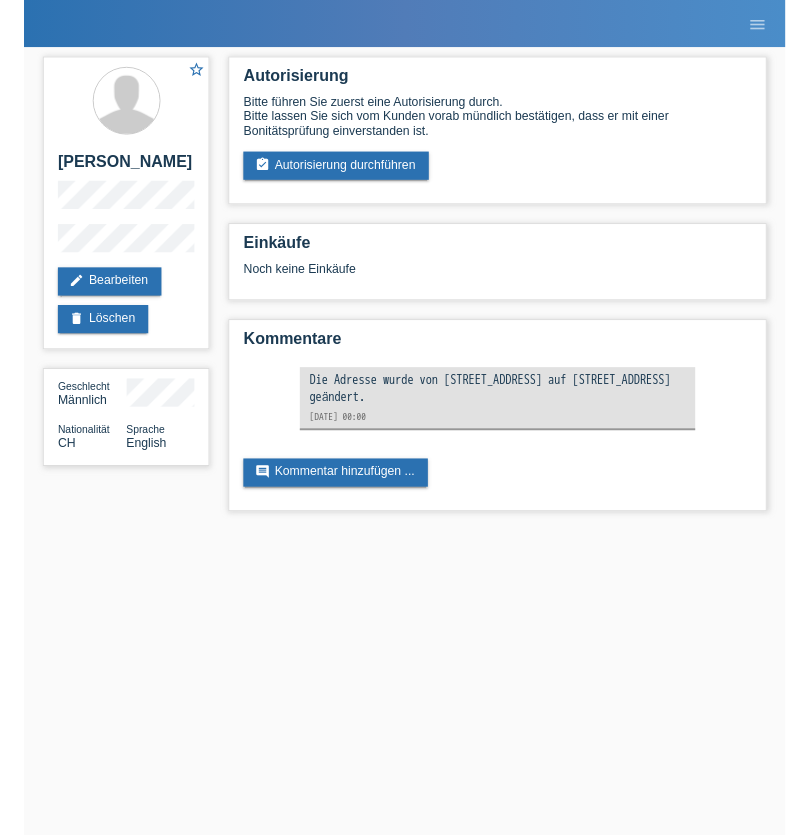 scroll, scrollTop: 0, scrollLeft: 0, axis: both 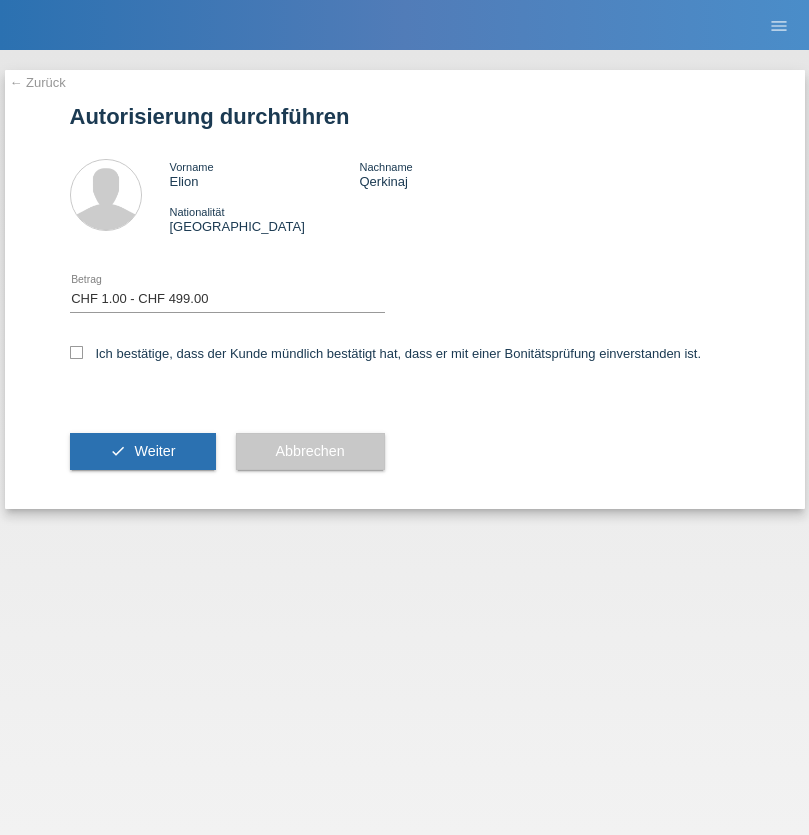 select on "1" 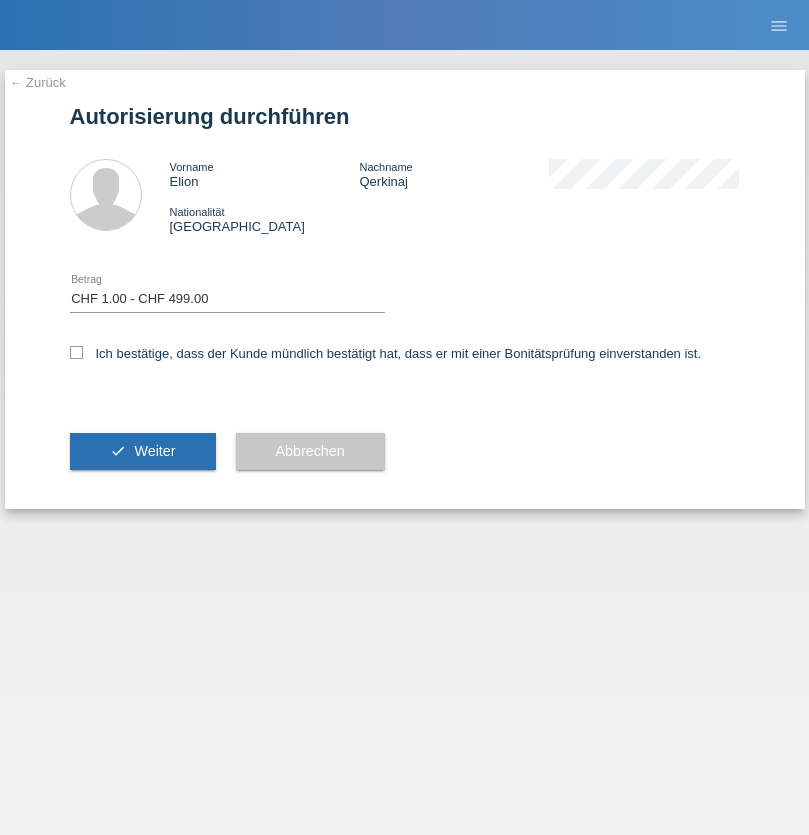 checkbox on "true" 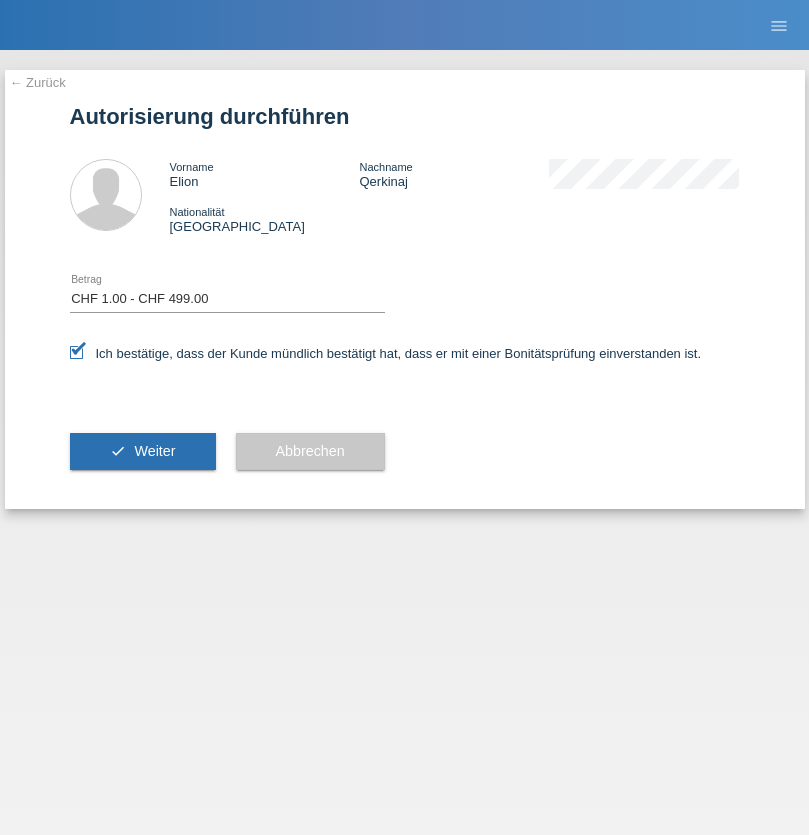 scroll, scrollTop: 0, scrollLeft: 0, axis: both 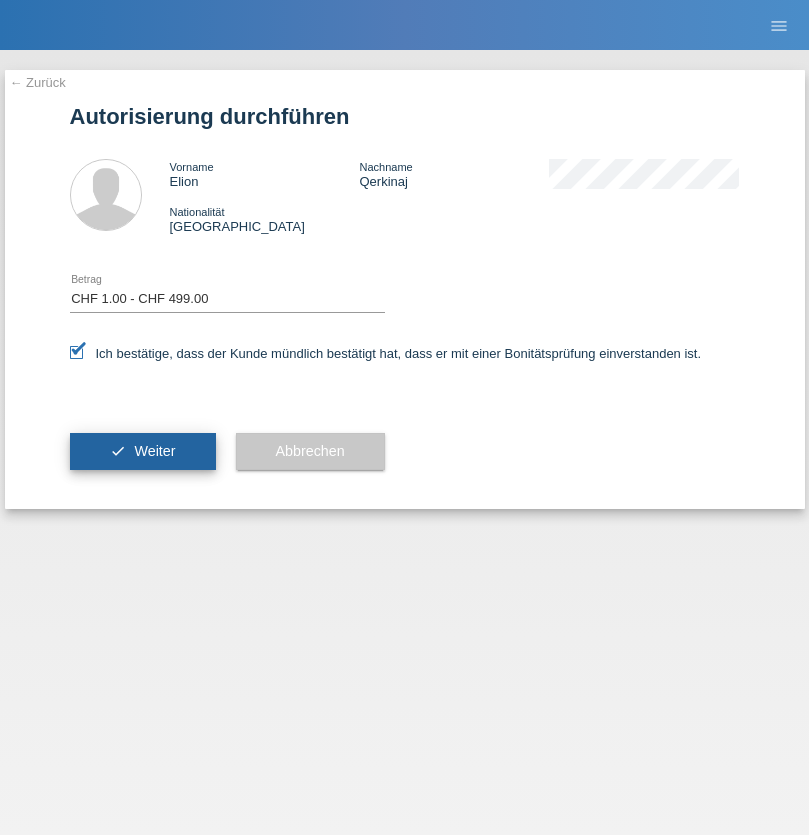 click on "Weiter" at bounding box center [154, 451] 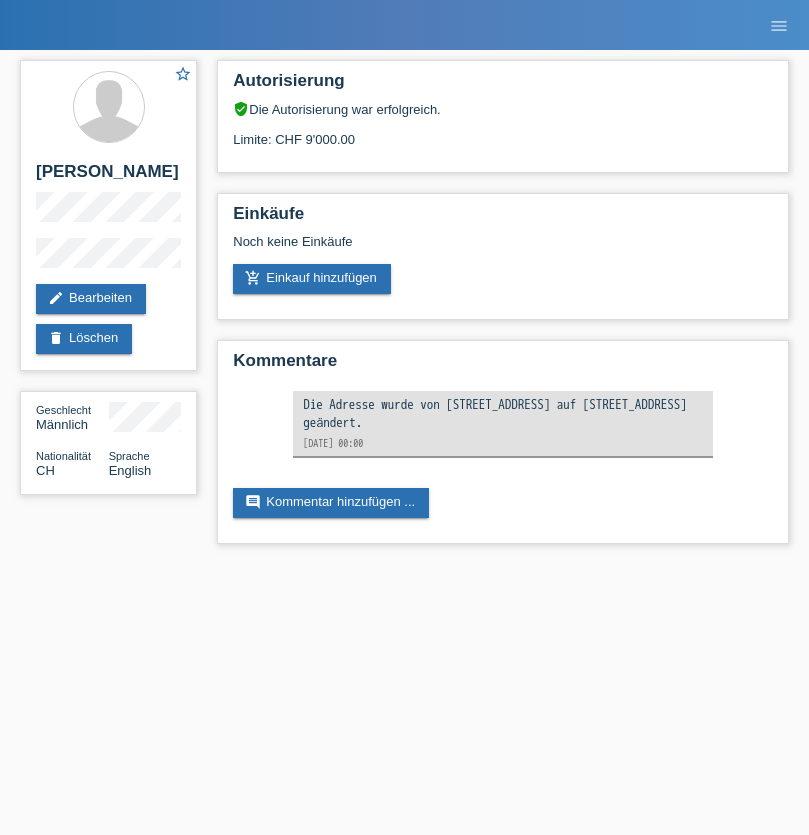 scroll, scrollTop: 0, scrollLeft: 0, axis: both 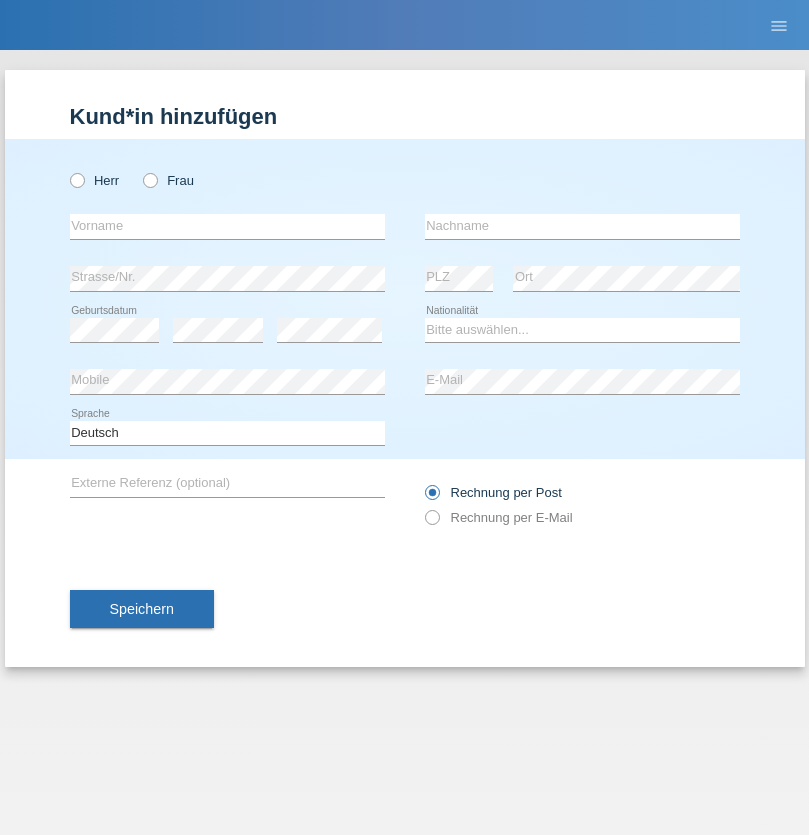 radio on "true" 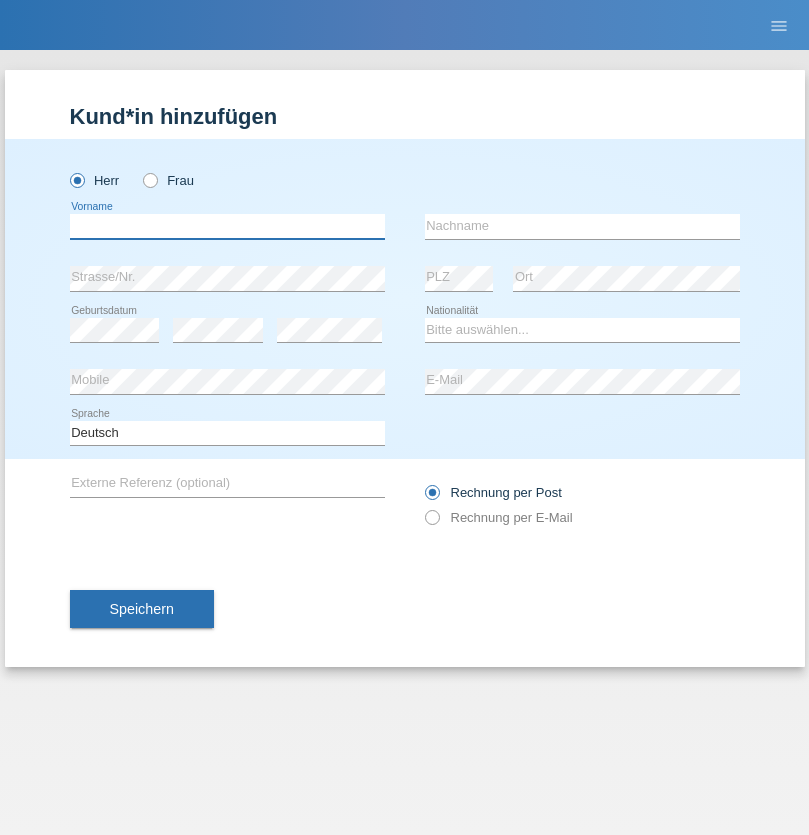 click at bounding box center (227, 226) 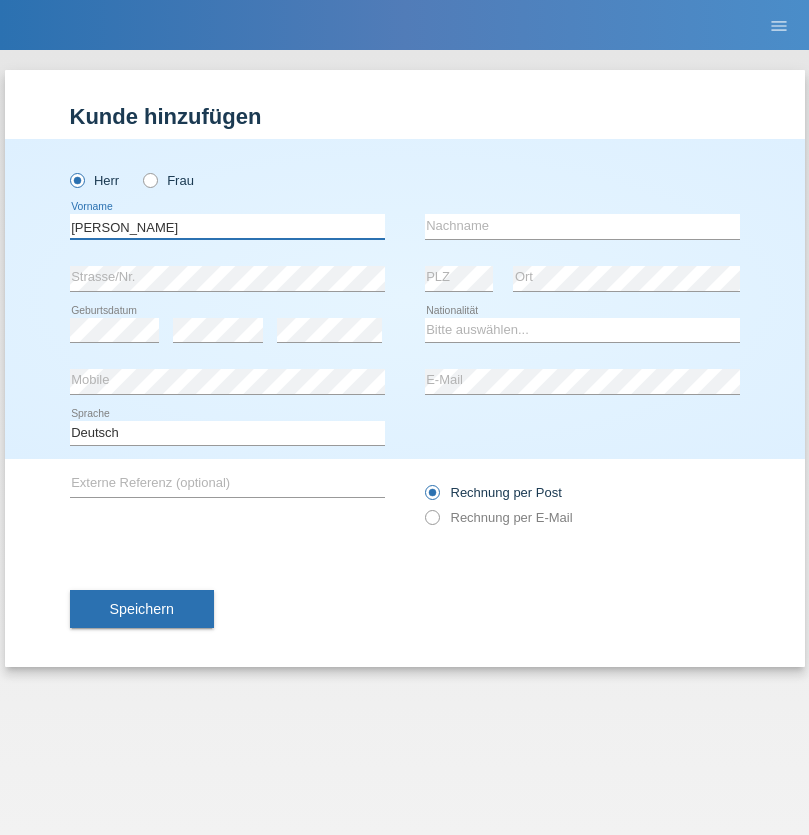 type on "Alex" 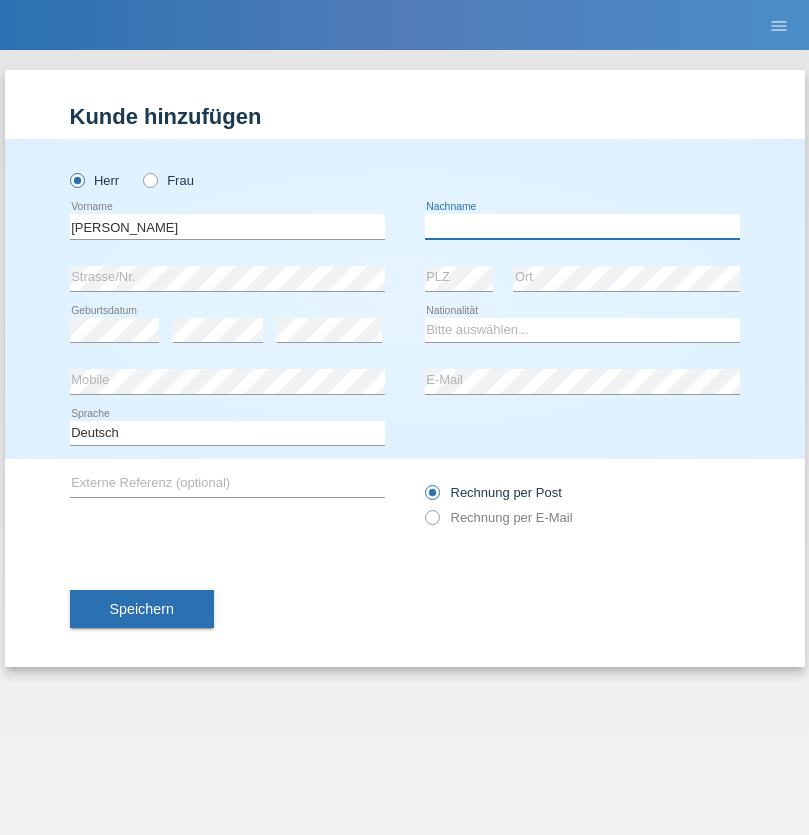 click at bounding box center (582, 226) 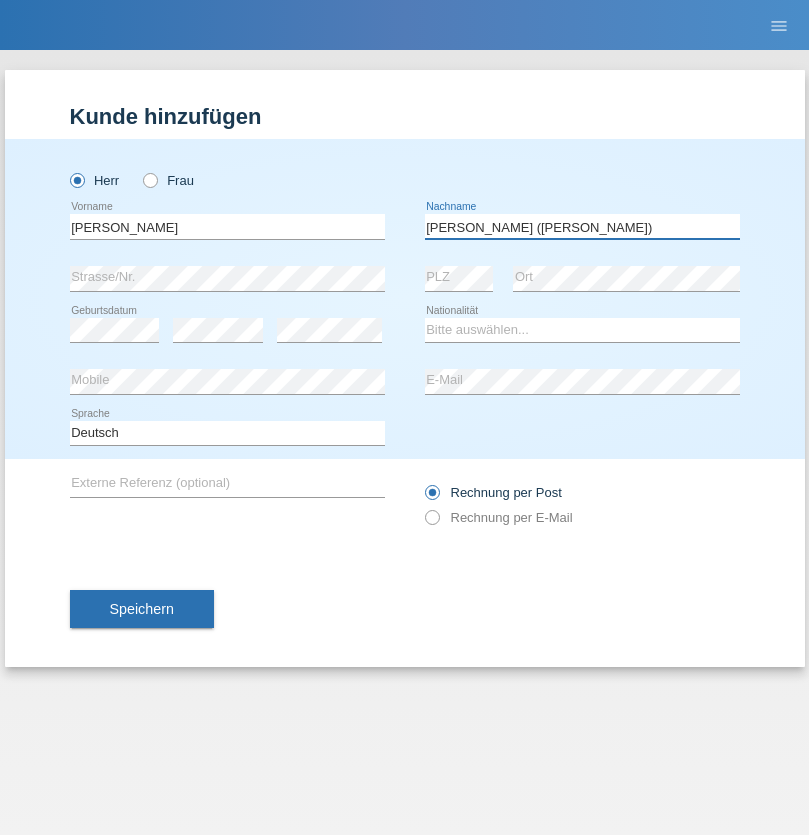 type on "A. Cassiano (Miriã)" 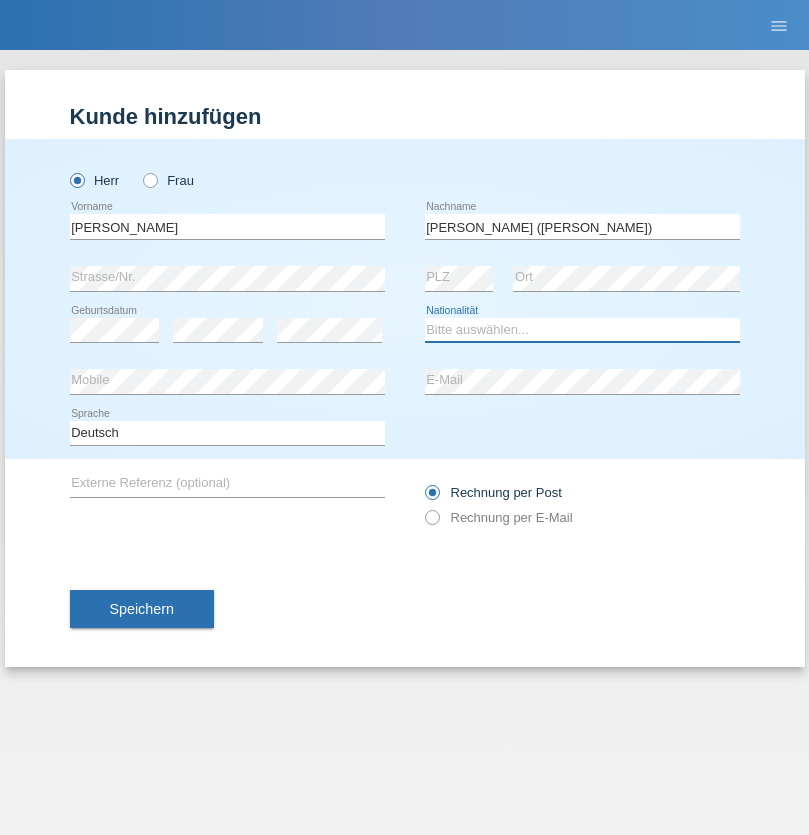 select on "BR" 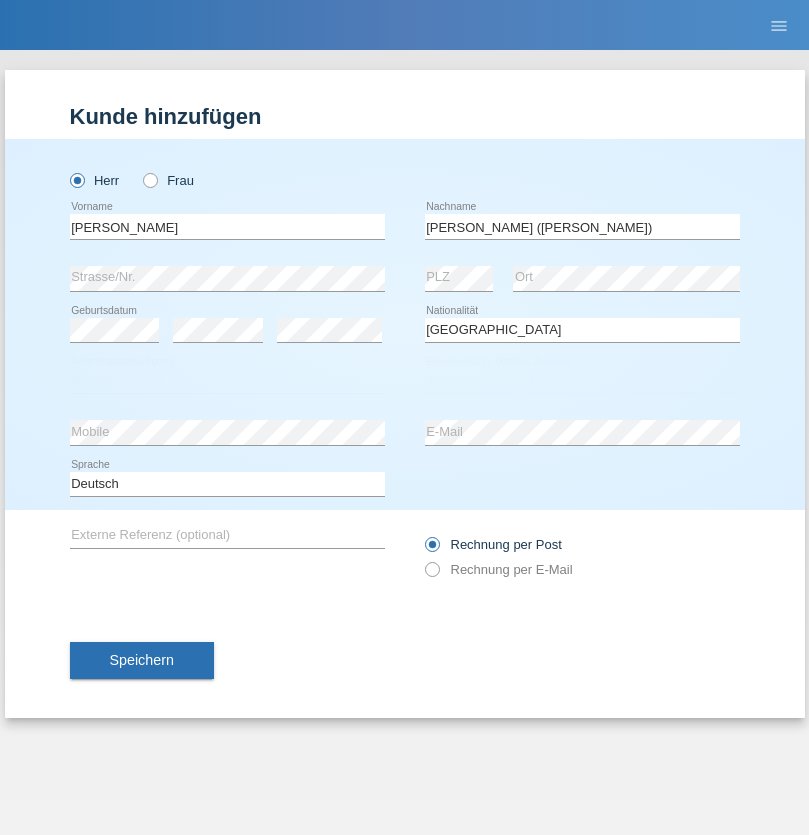 select on "C" 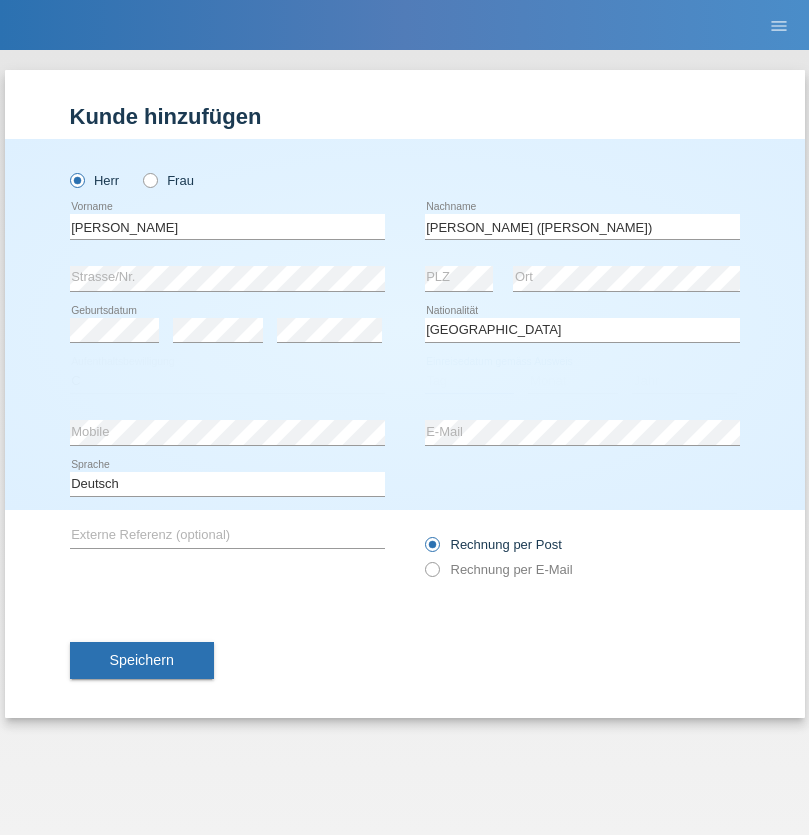 select on "26" 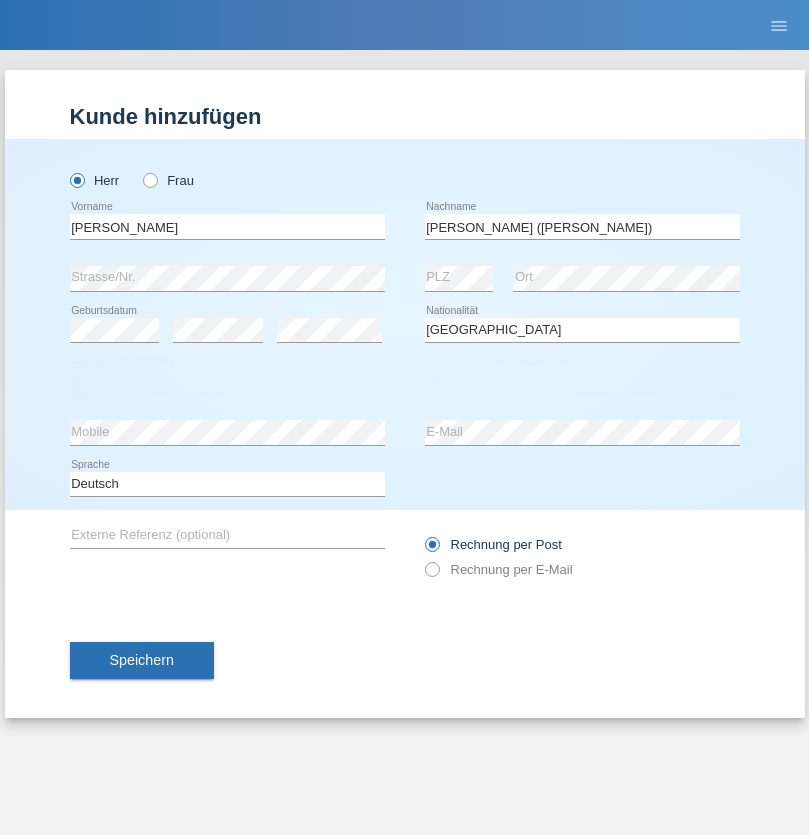 select on "01" 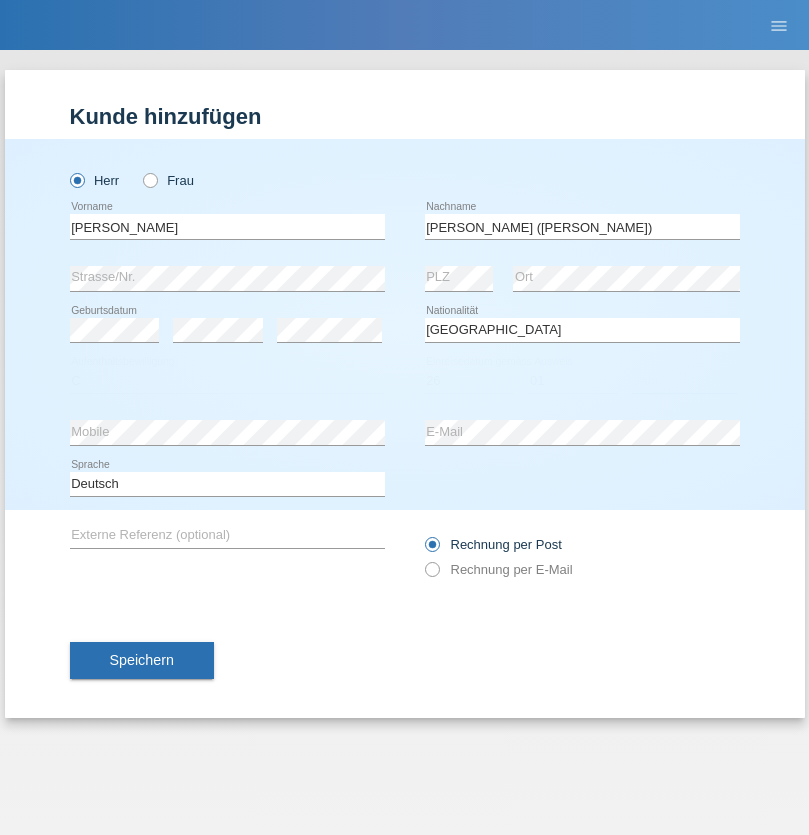 select on "2021" 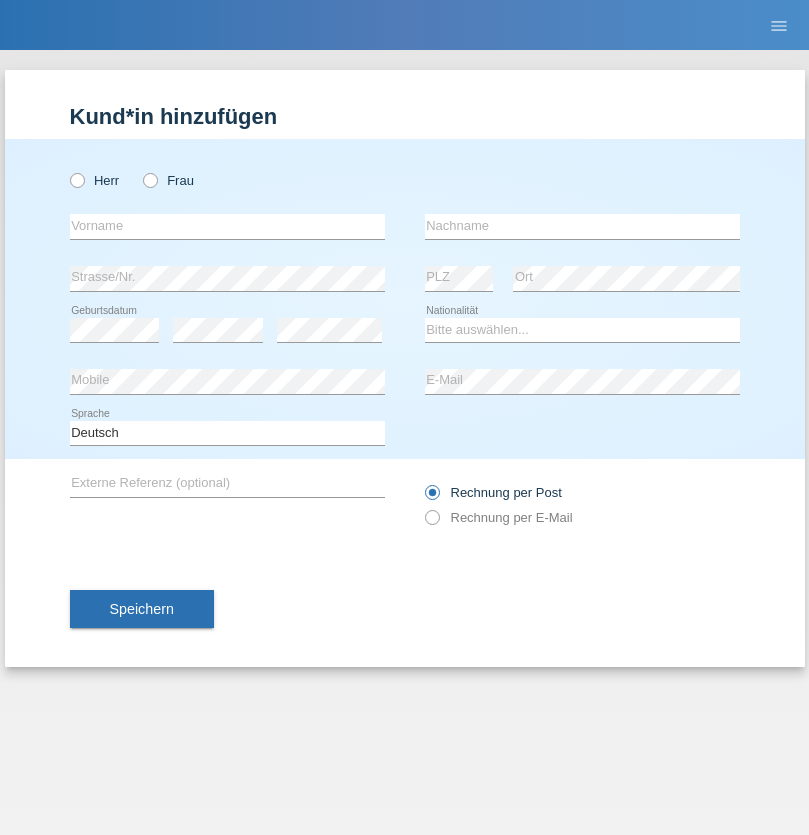 scroll, scrollTop: 0, scrollLeft: 0, axis: both 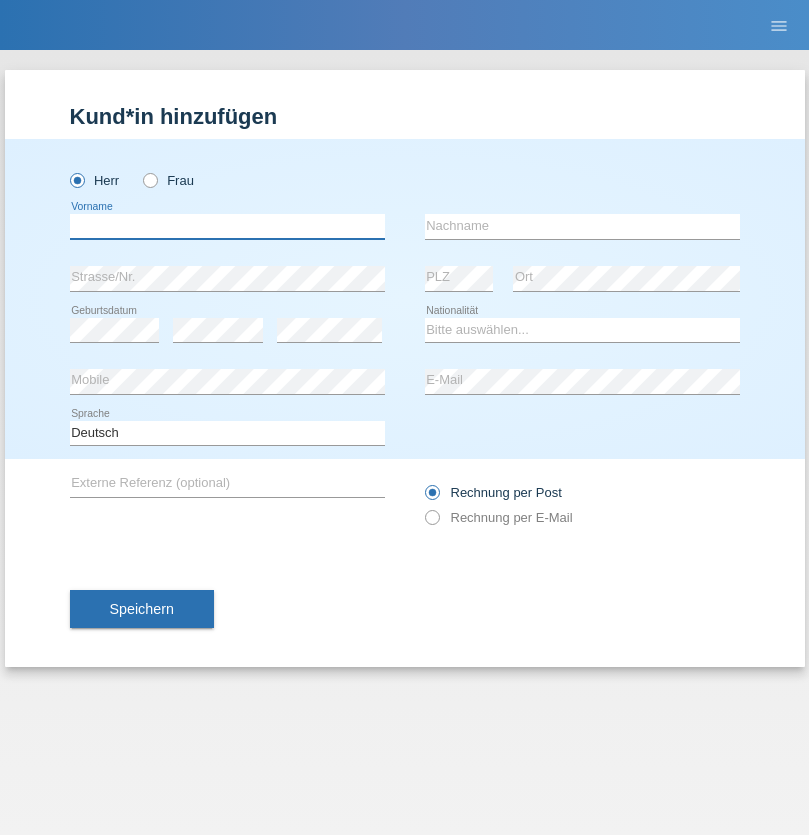 click at bounding box center (227, 226) 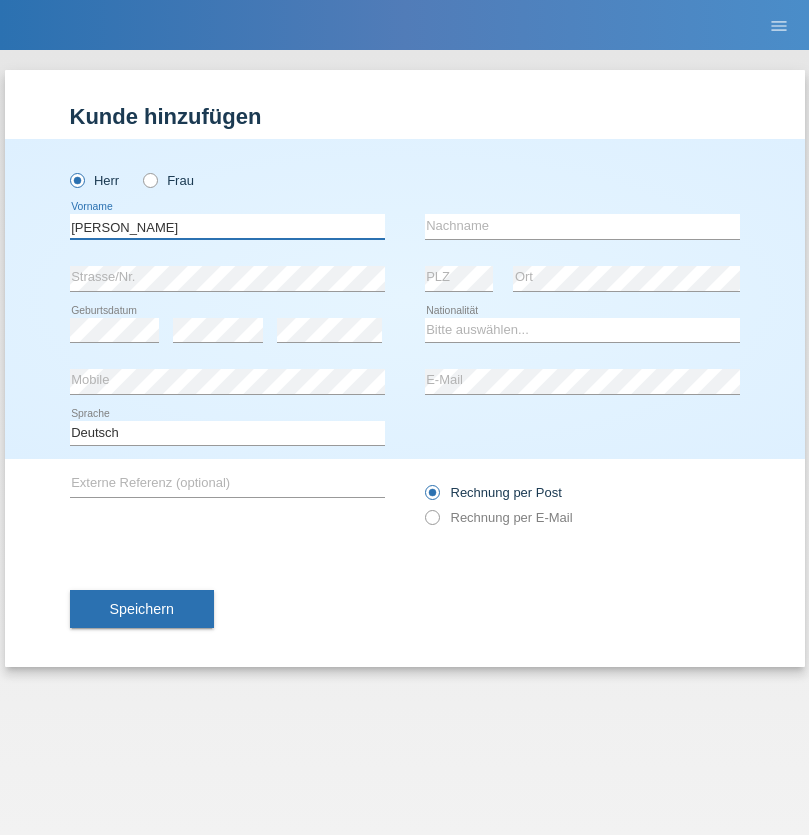 type on "Viktor" 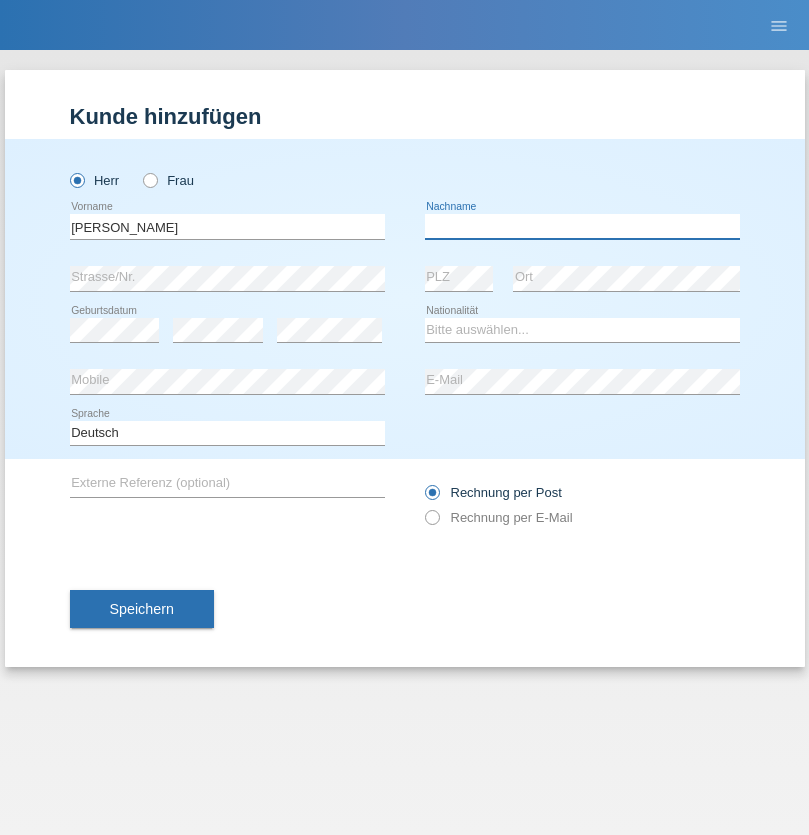 click at bounding box center (582, 226) 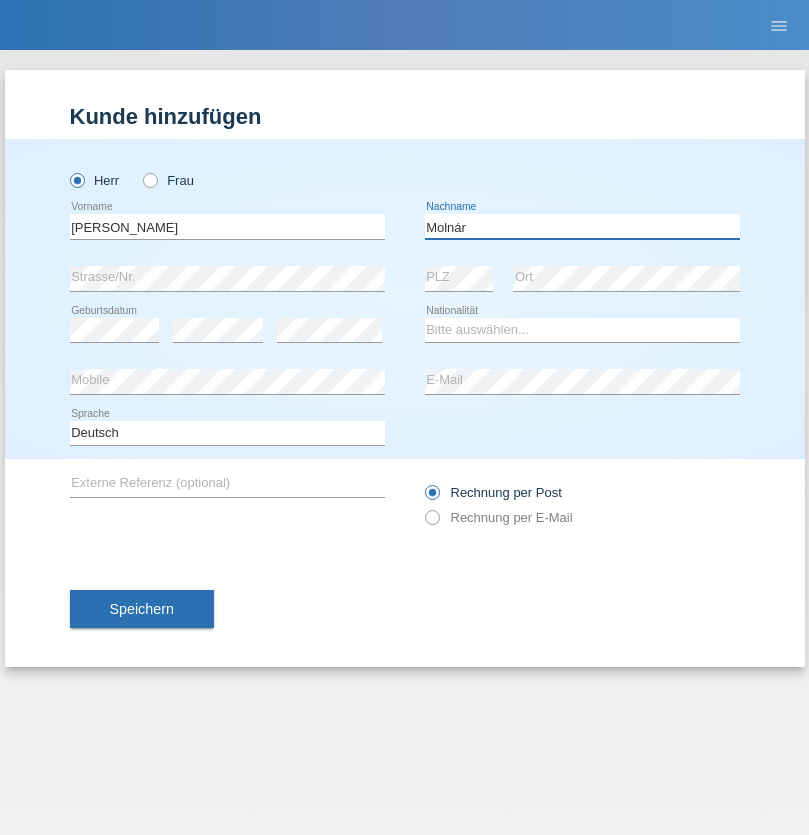 type on "Molnár" 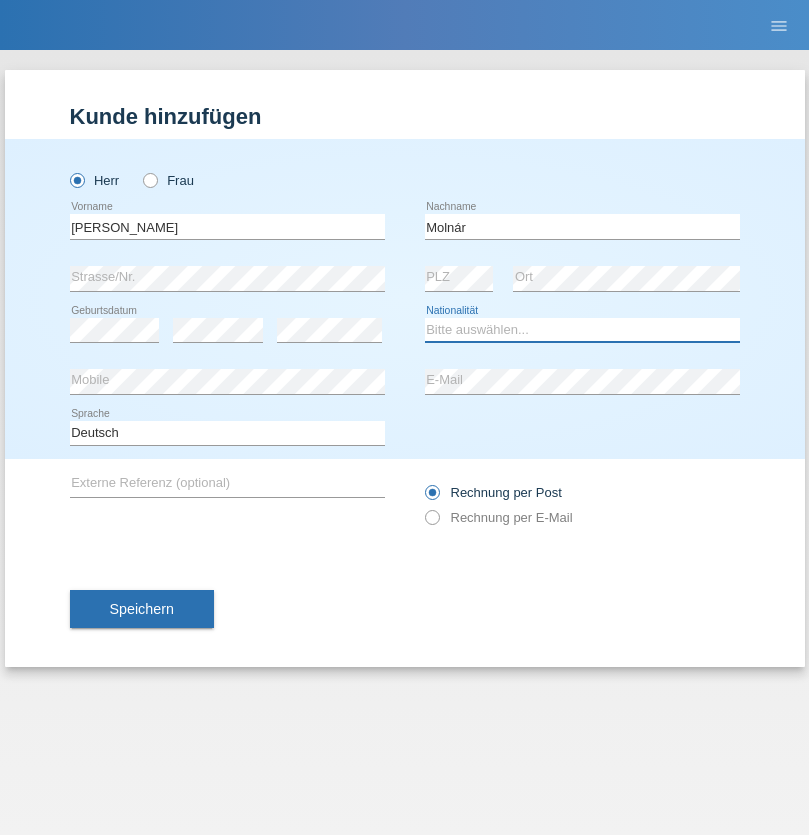 select on "HU" 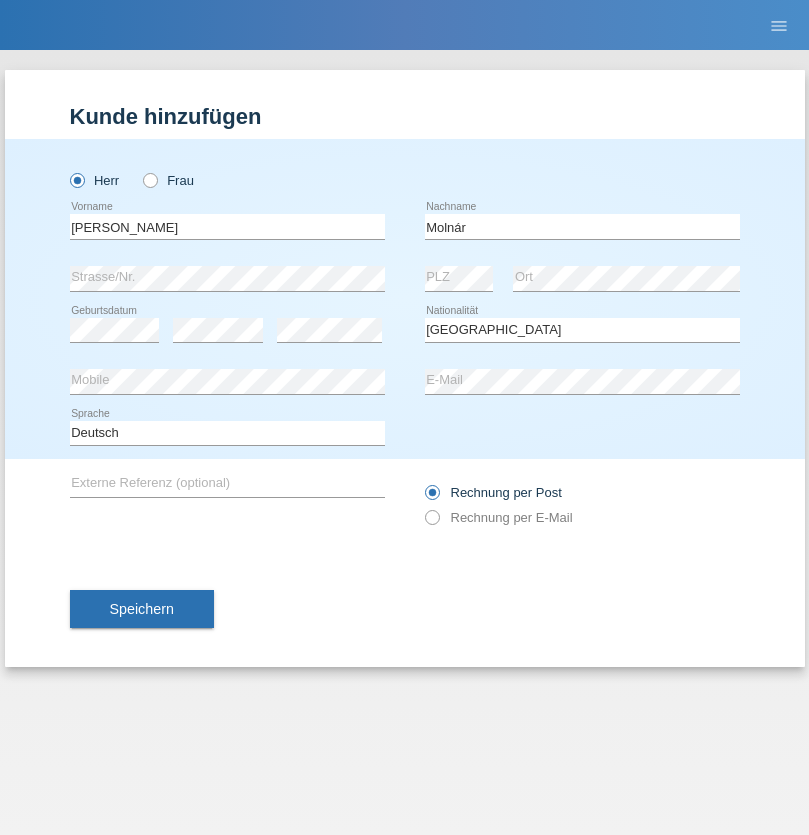 select on "C" 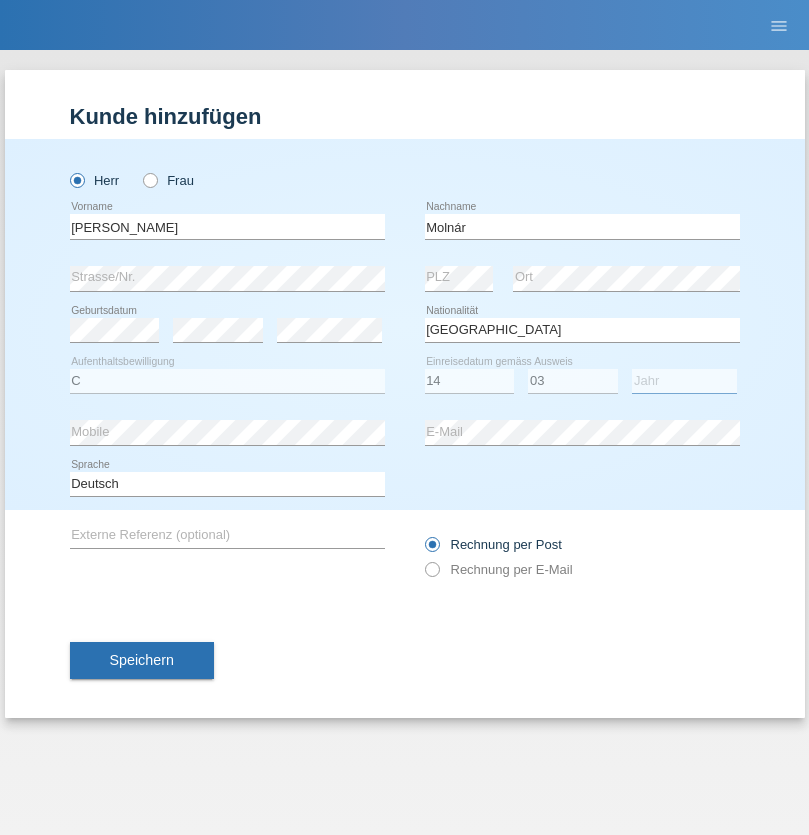 select on "2021" 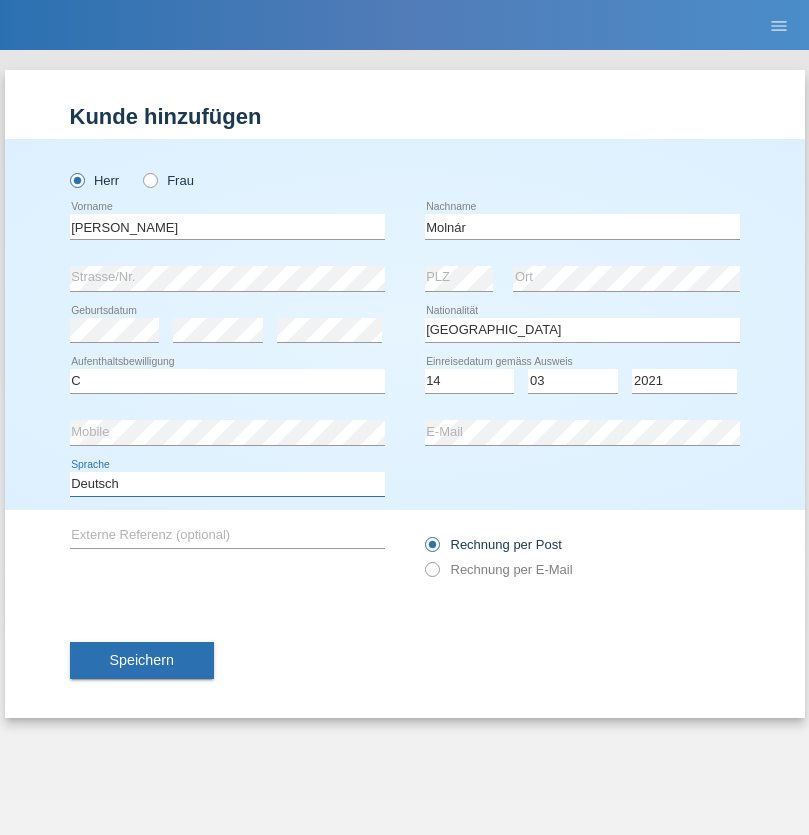 select on "en" 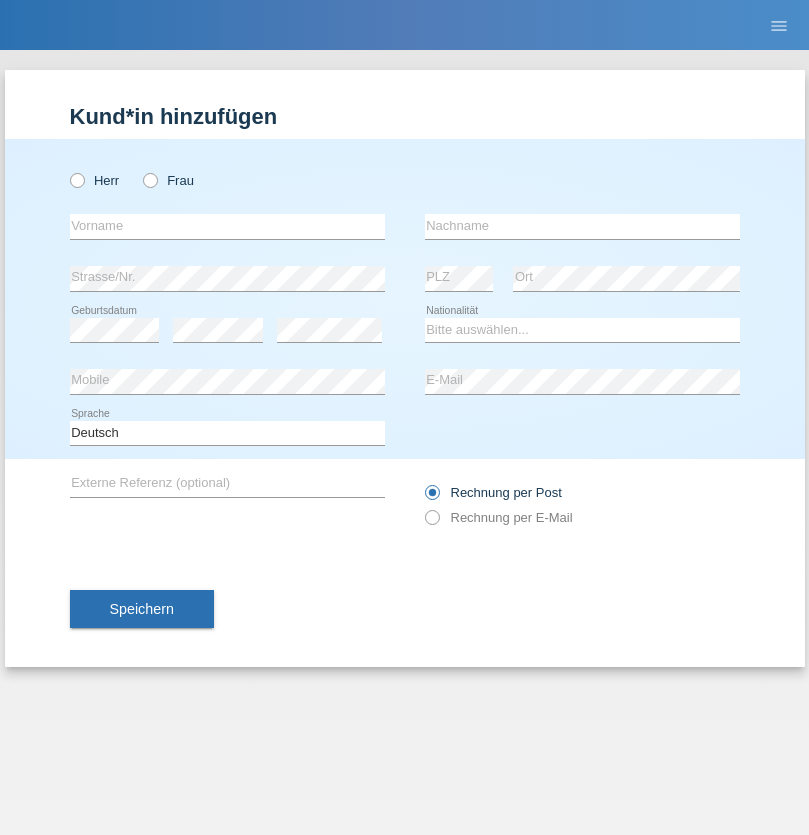 scroll, scrollTop: 0, scrollLeft: 0, axis: both 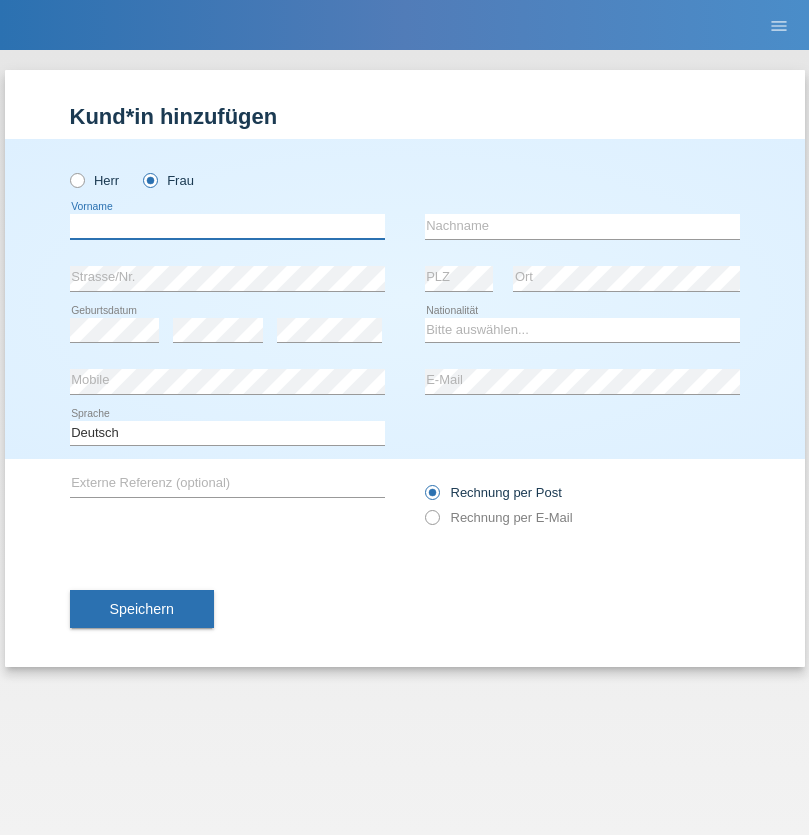 click at bounding box center (227, 226) 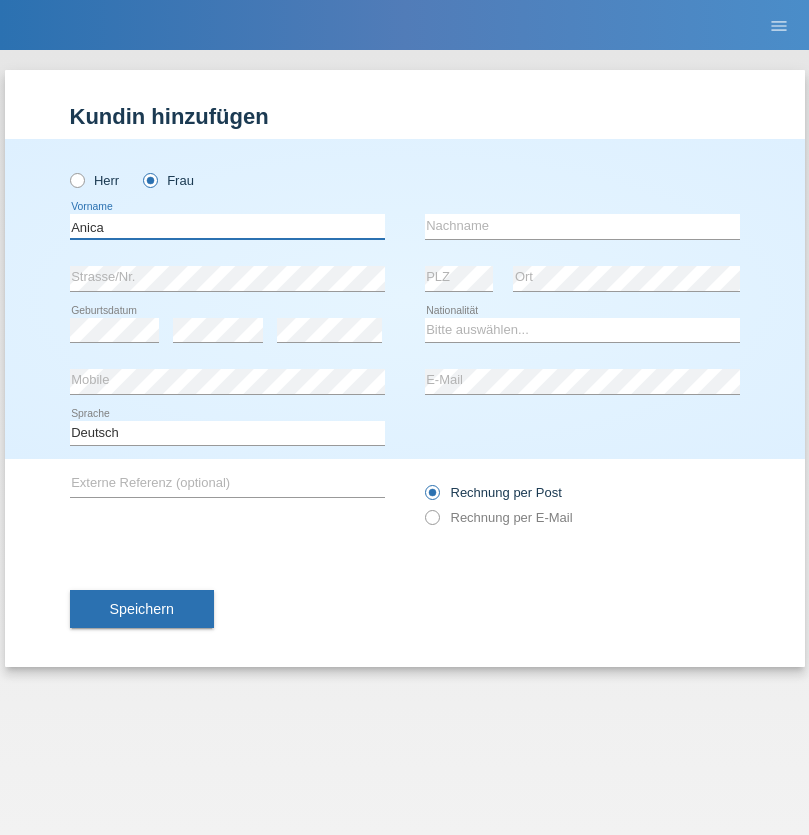 type on "Anica" 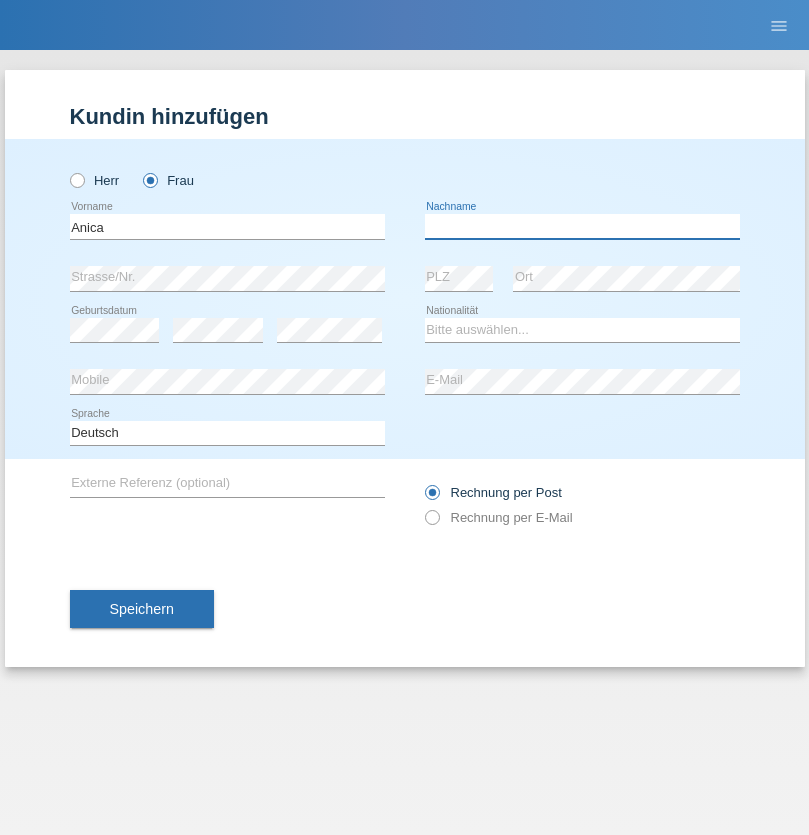 click at bounding box center [582, 226] 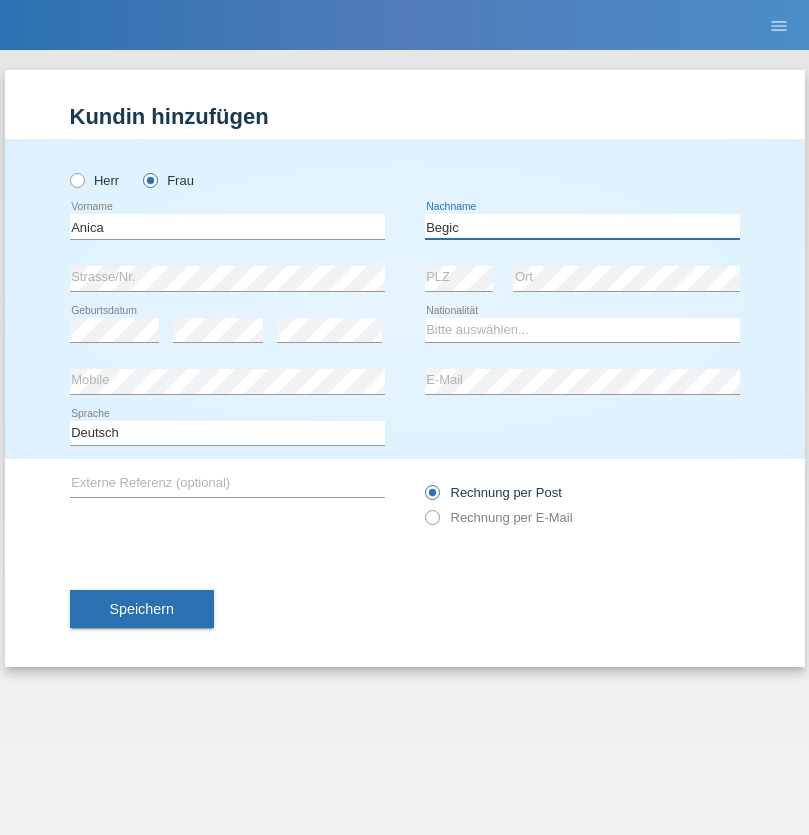 type on "Begic" 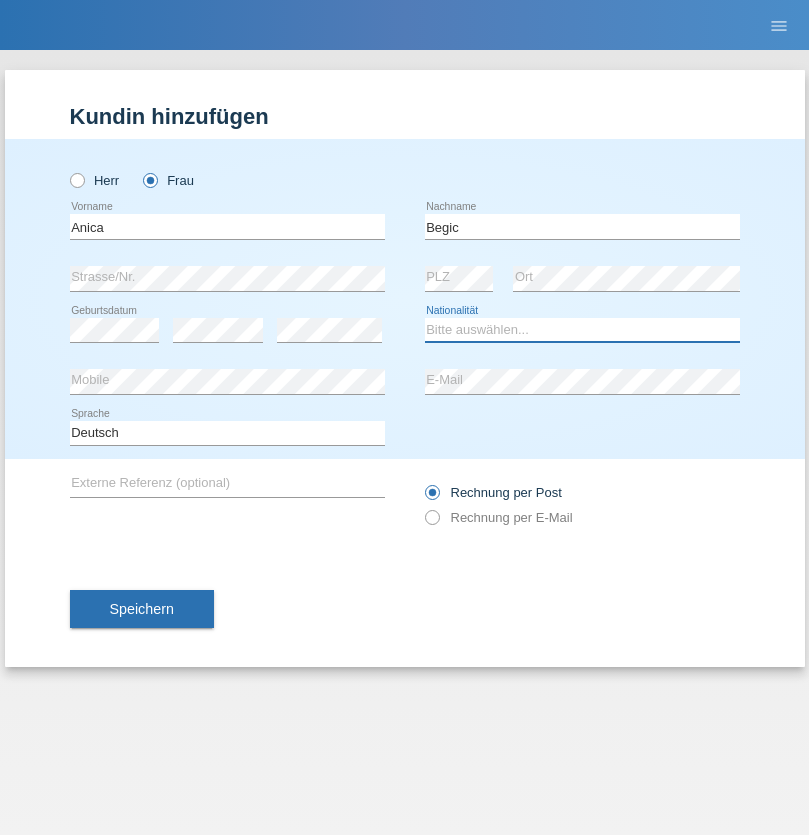 select on "CH" 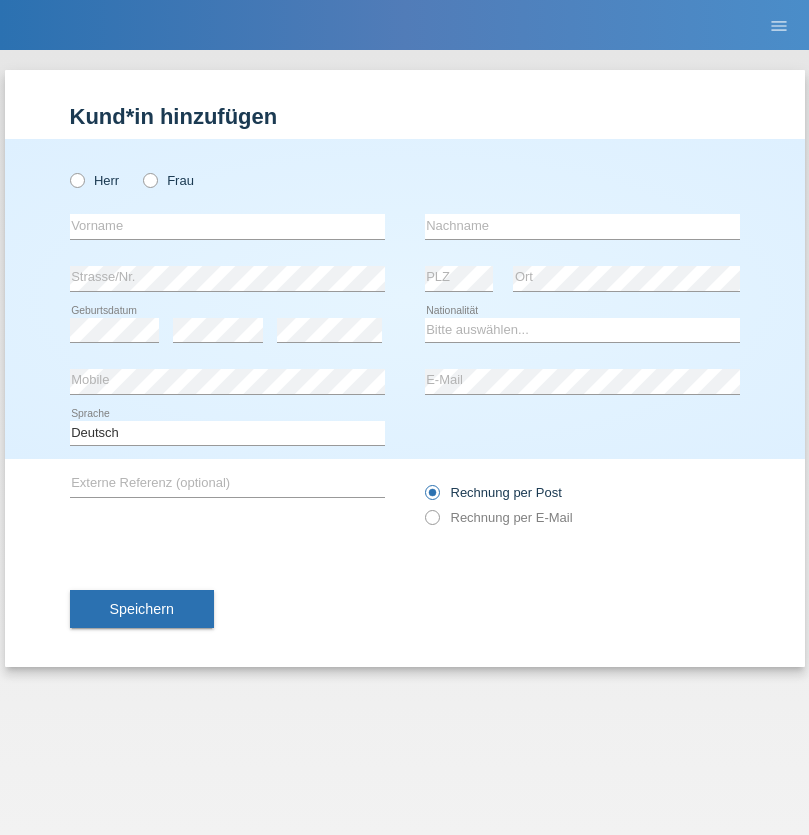 scroll, scrollTop: 0, scrollLeft: 0, axis: both 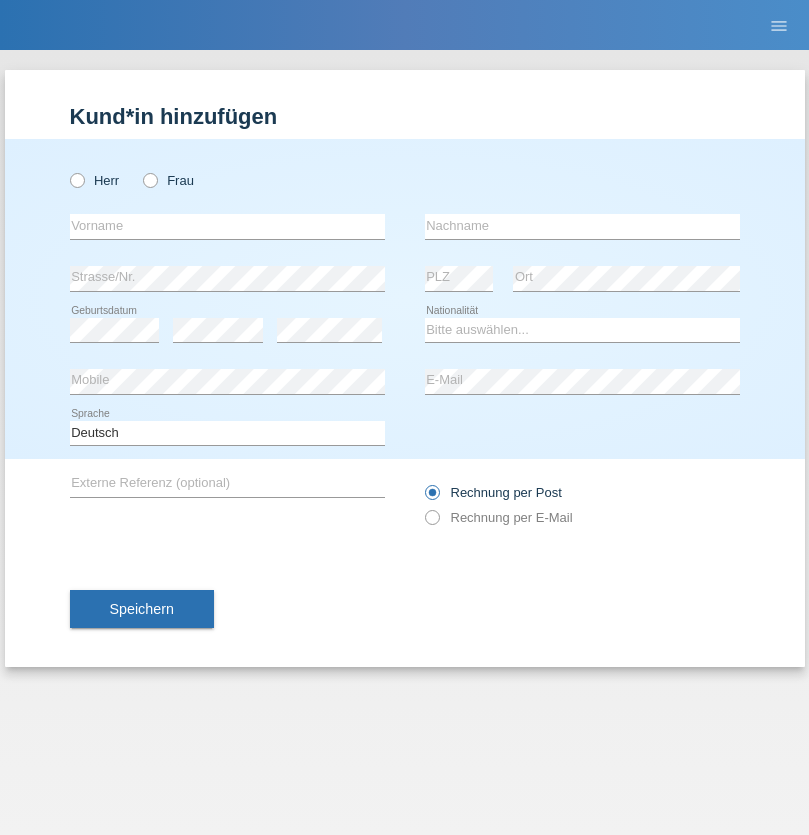 radio on "true" 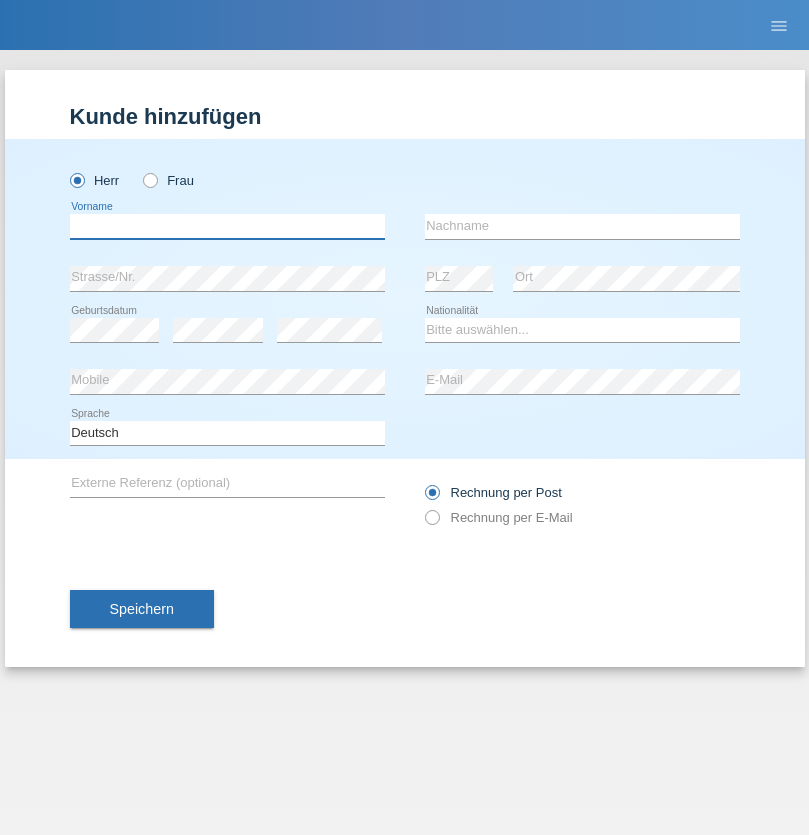 click at bounding box center [227, 226] 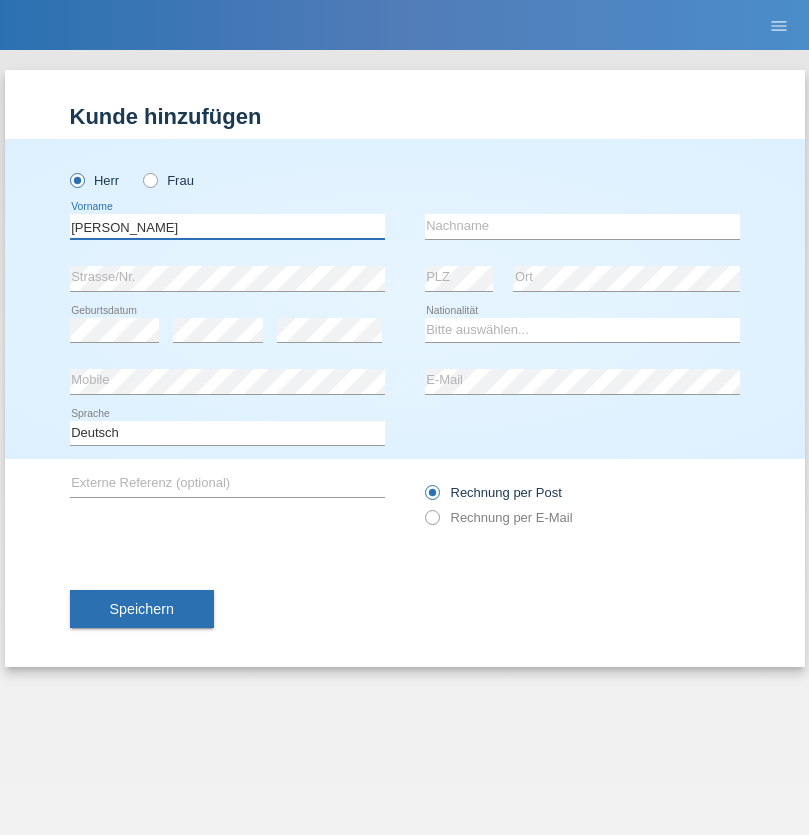 type on "[PERSON_NAME]" 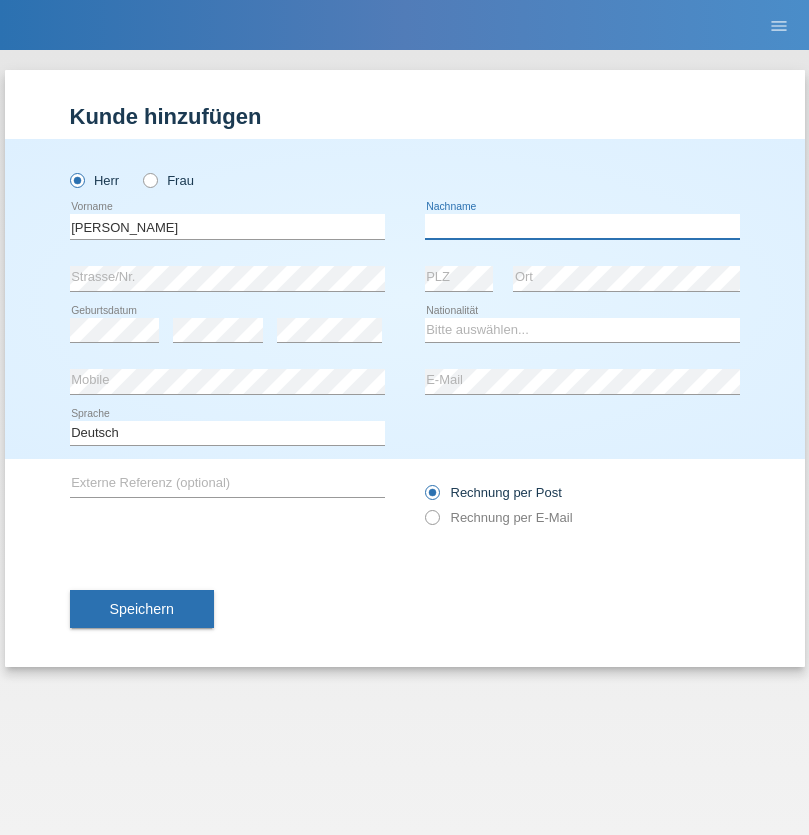 click at bounding box center (582, 226) 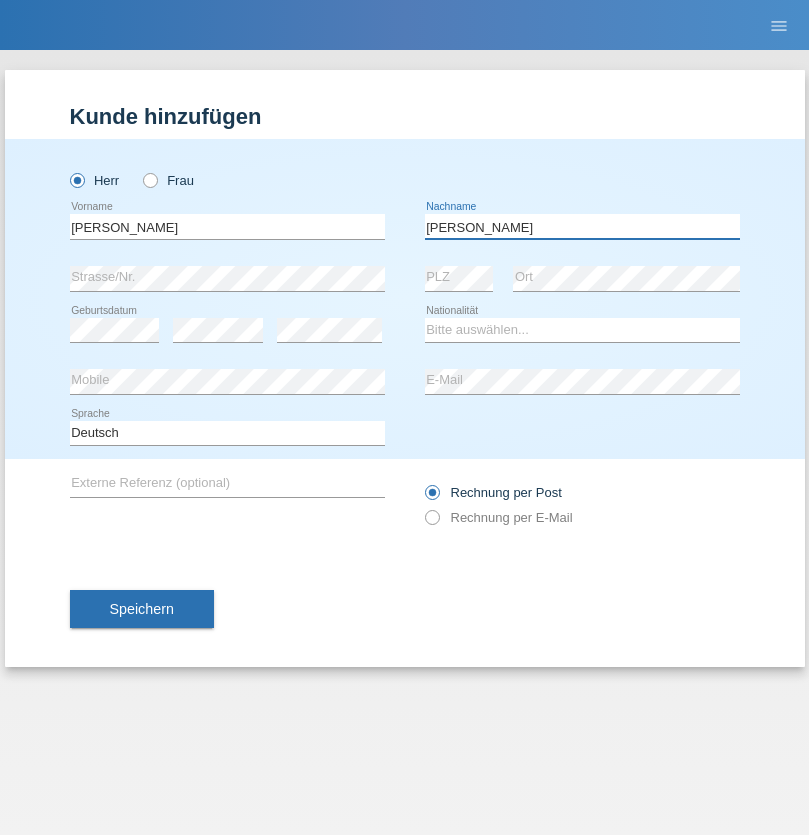 type on "[PERSON_NAME]" 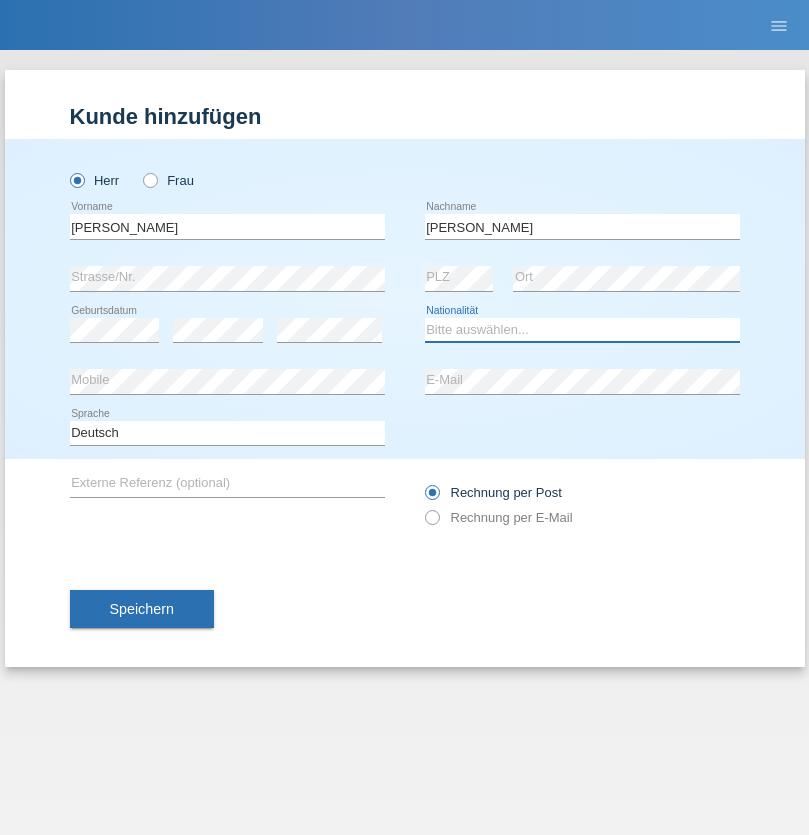 select on "CH" 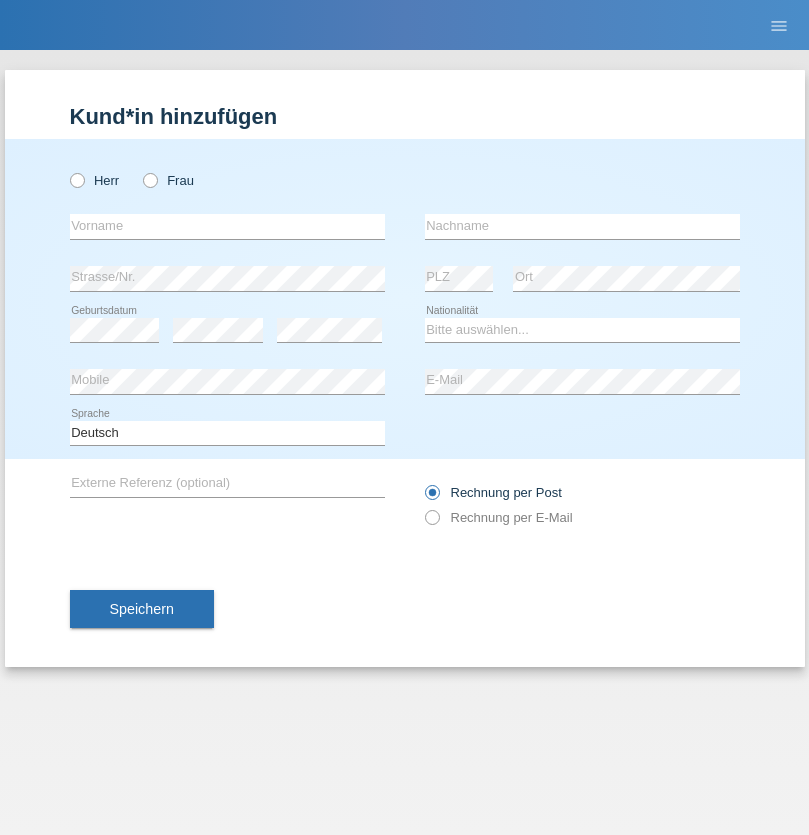 scroll, scrollTop: 0, scrollLeft: 0, axis: both 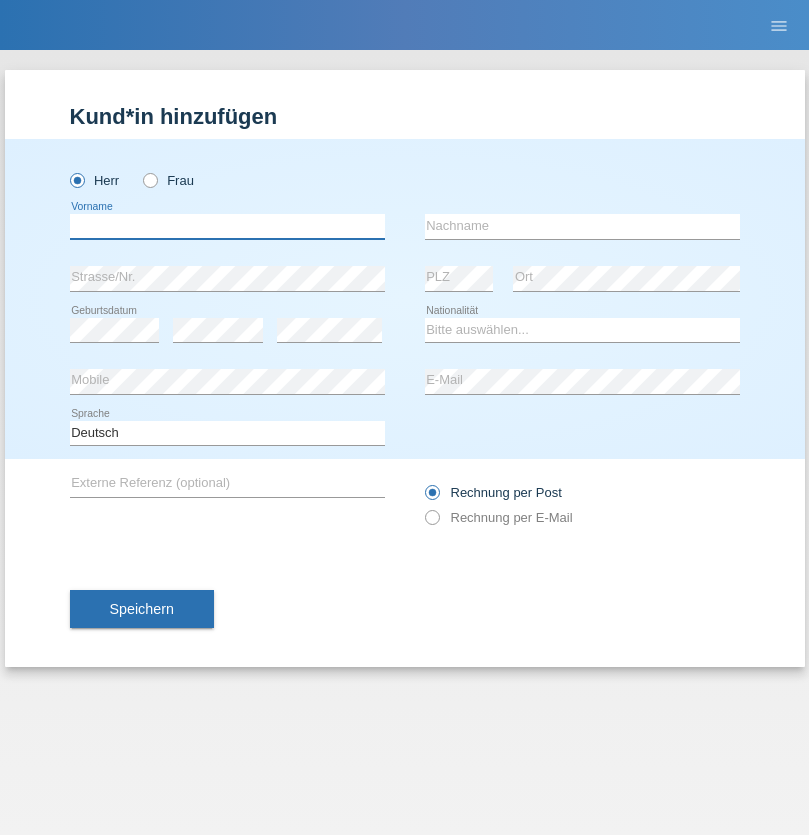click at bounding box center (227, 226) 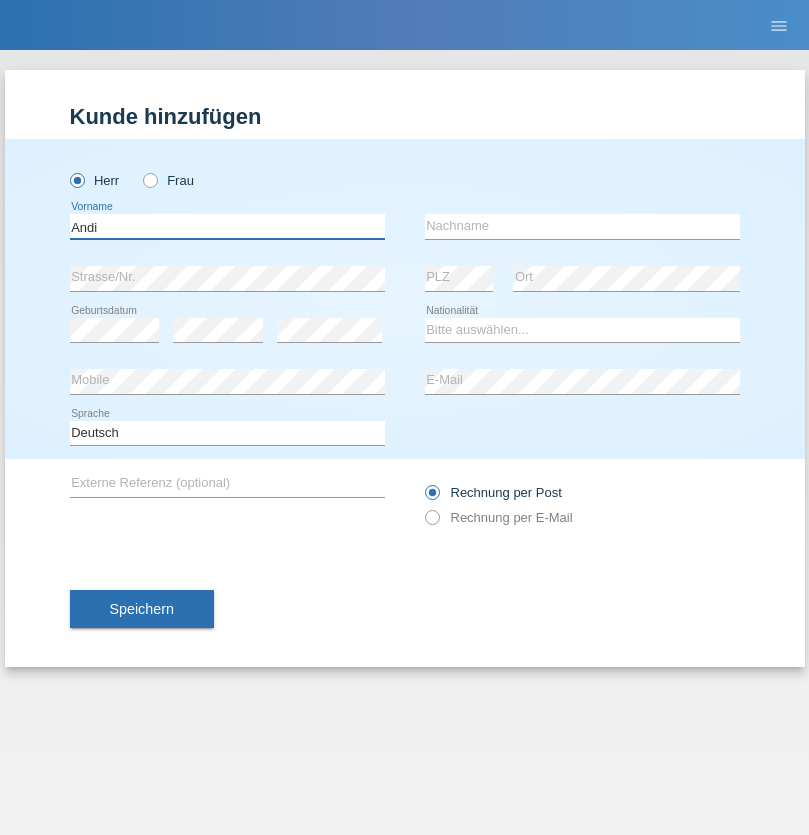 type on "Andi" 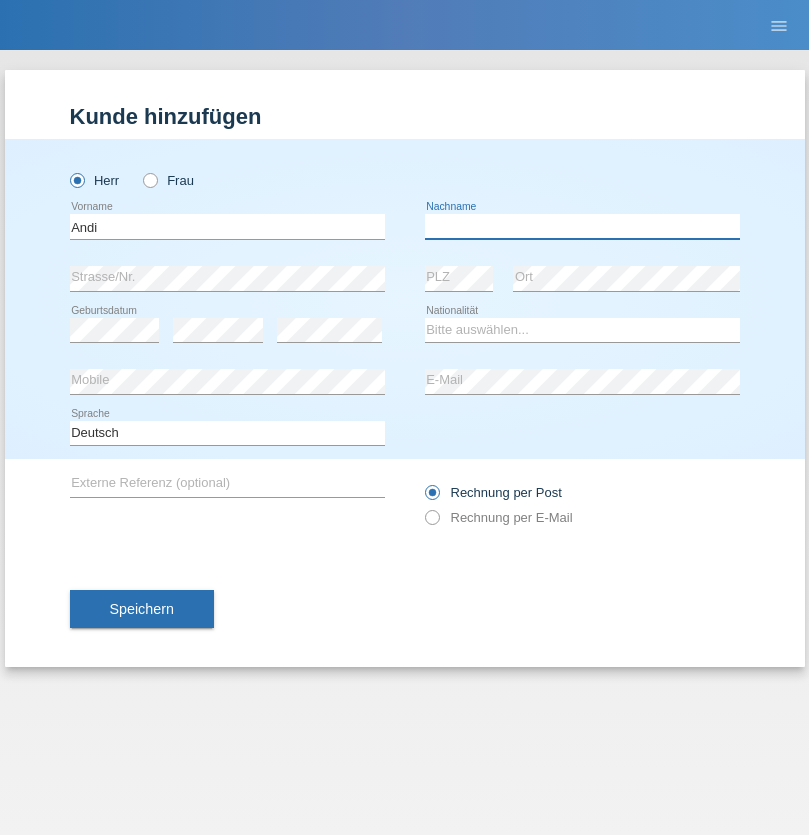 click at bounding box center [582, 226] 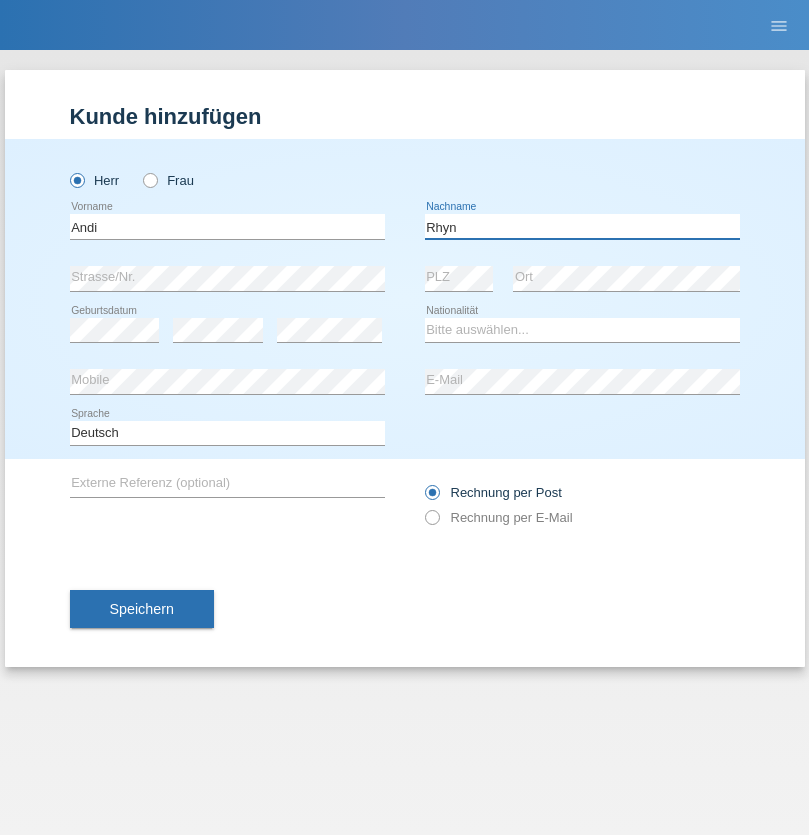 type on "Rhyn" 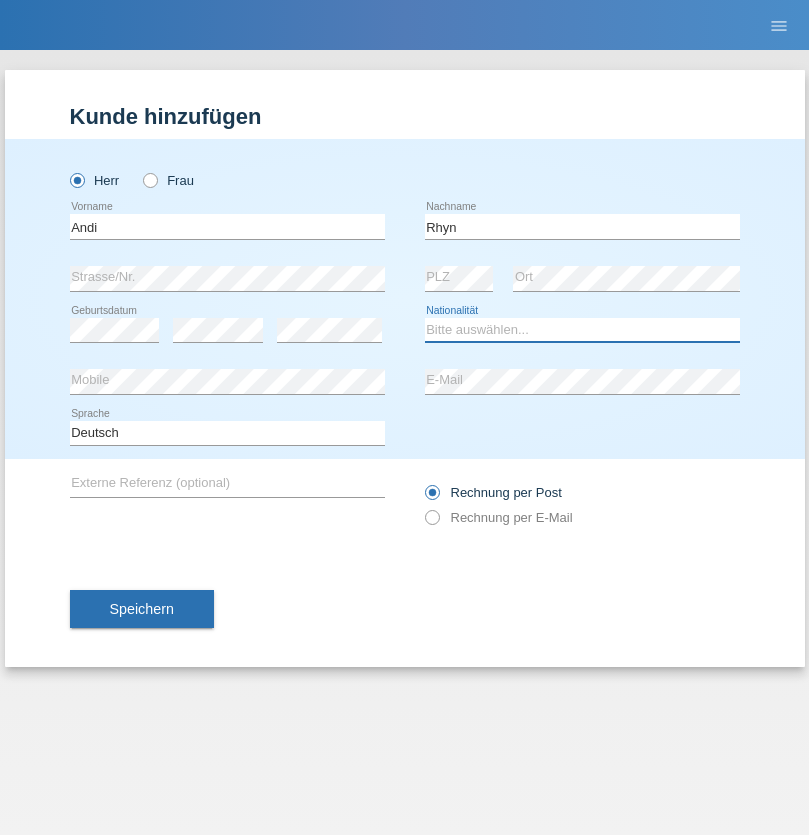 select on "CH" 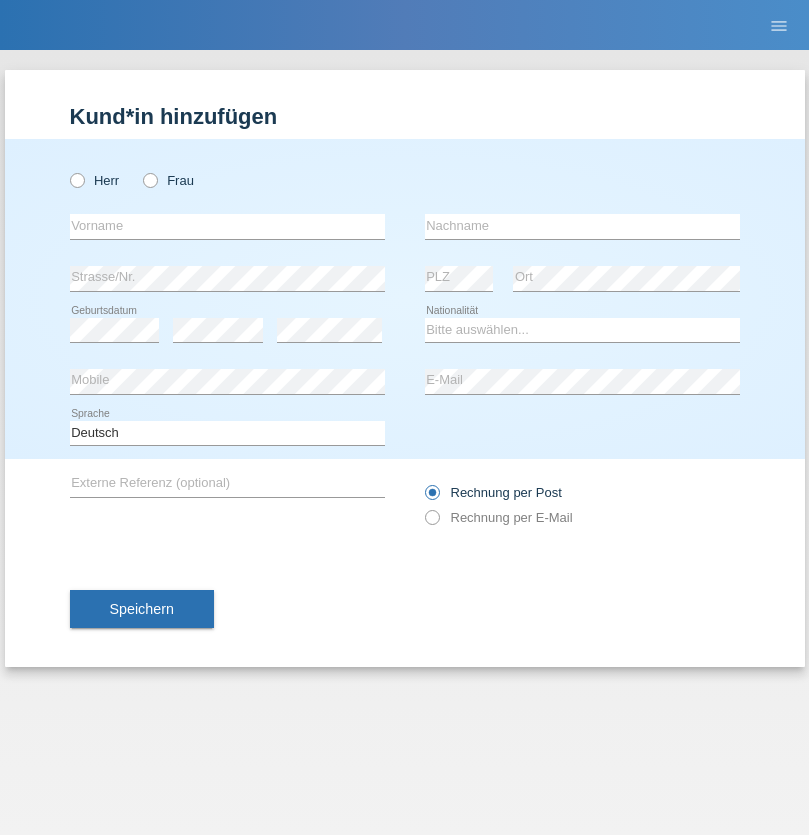 scroll, scrollTop: 0, scrollLeft: 0, axis: both 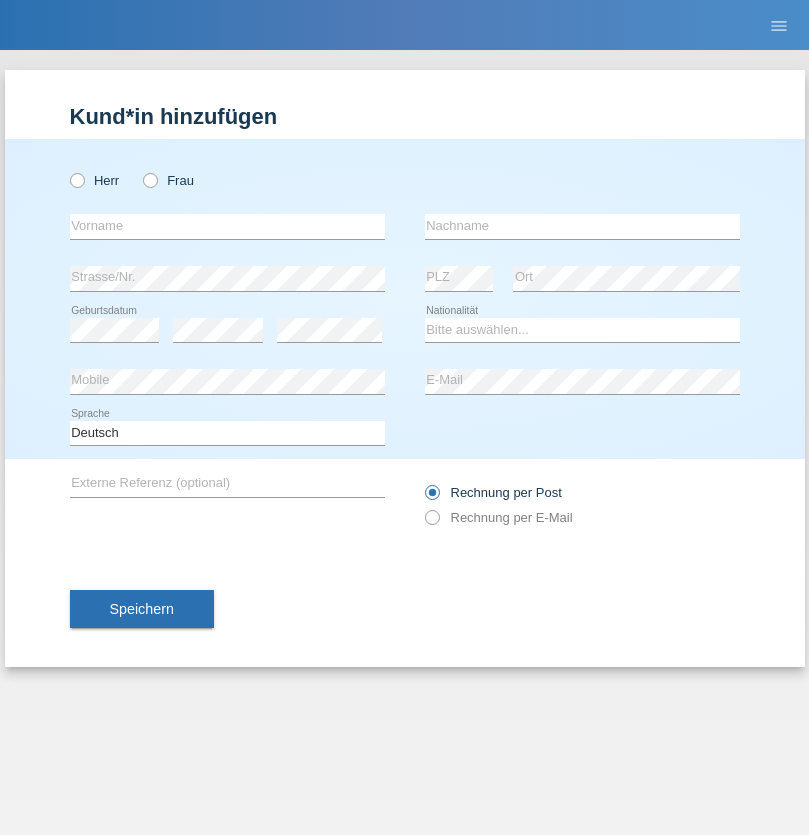 radio on "true" 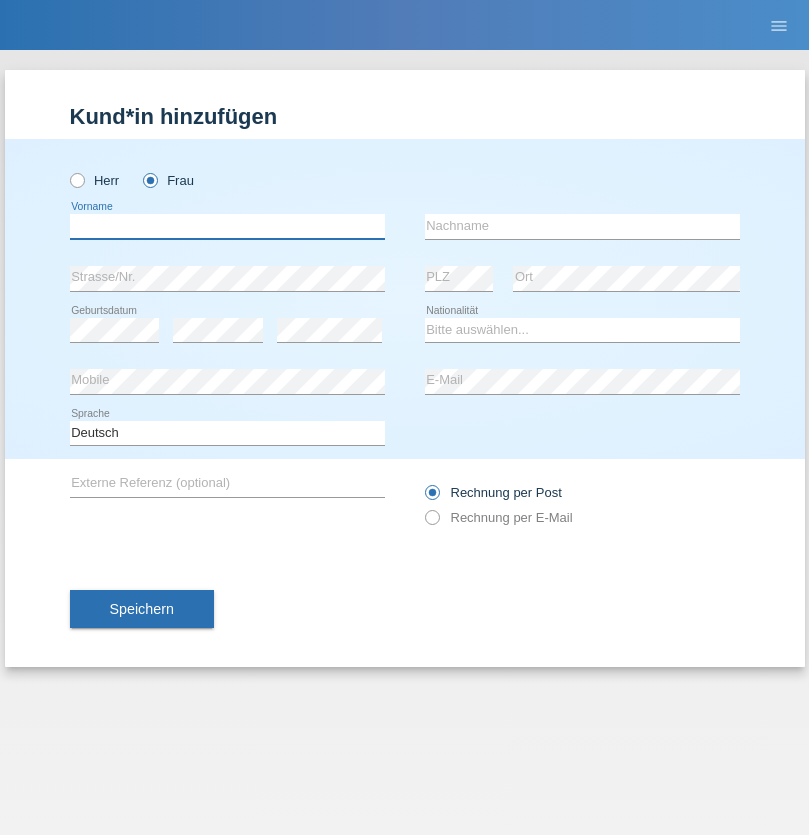 click at bounding box center [227, 226] 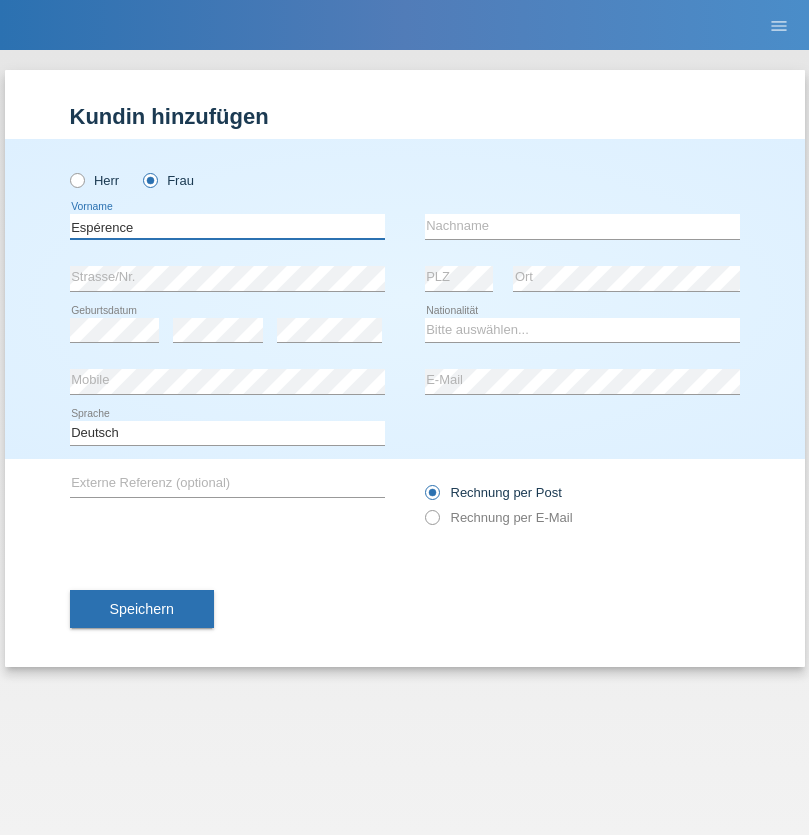 type on "Espérence" 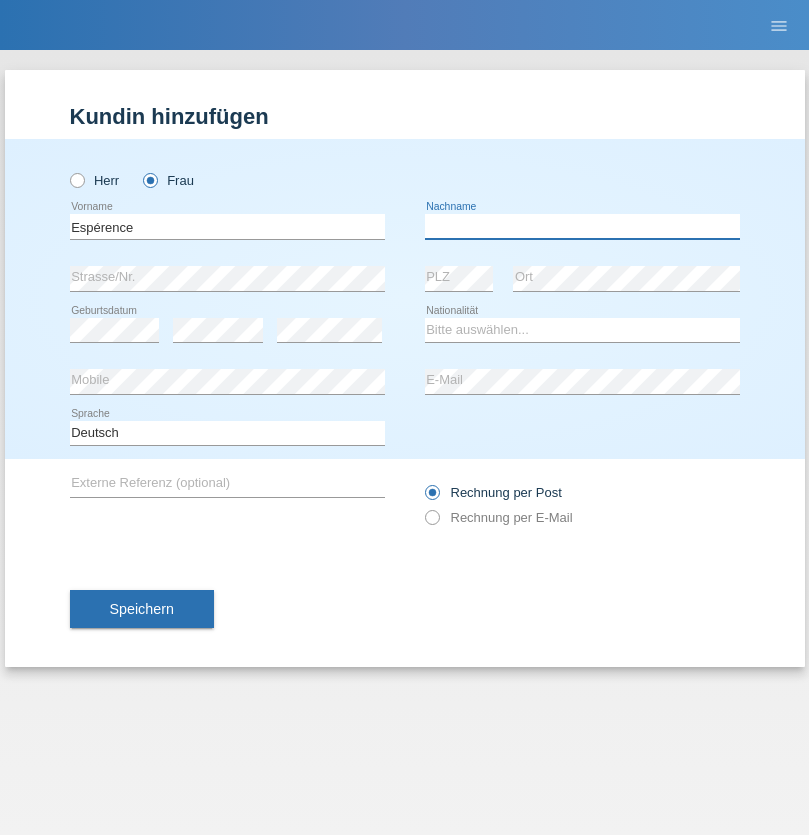 click at bounding box center [582, 226] 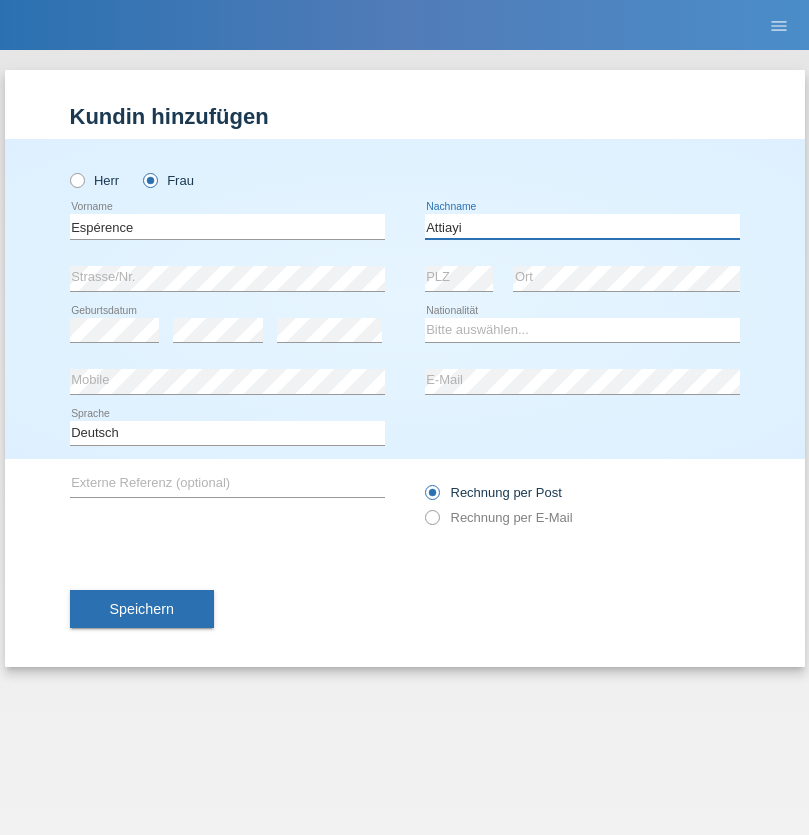 type on "Attiayi" 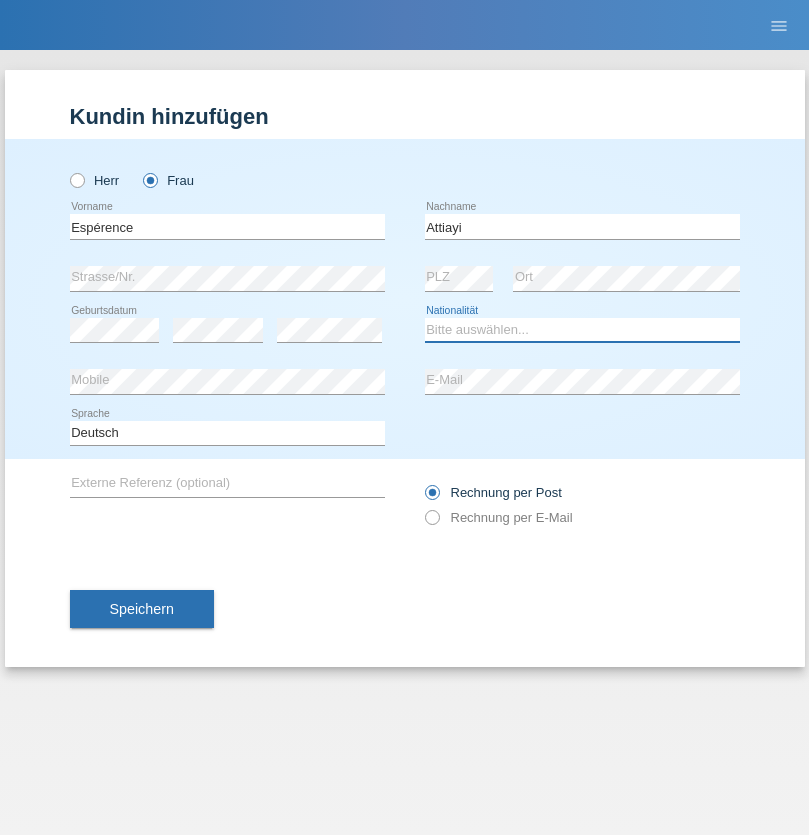 select on "CH" 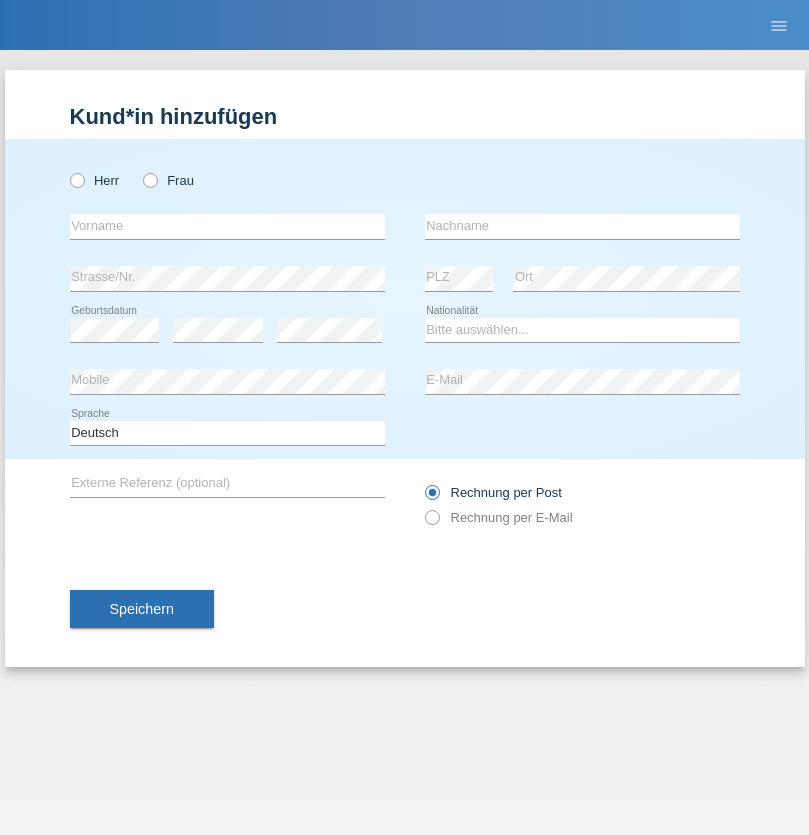 scroll, scrollTop: 0, scrollLeft: 0, axis: both 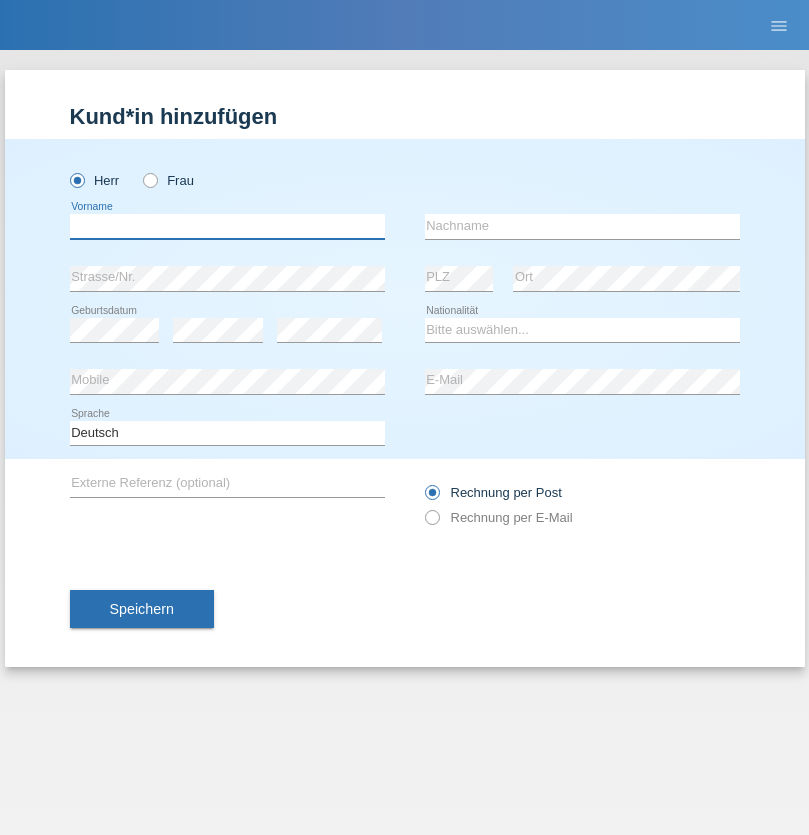 click at bounding box center [227, 226] 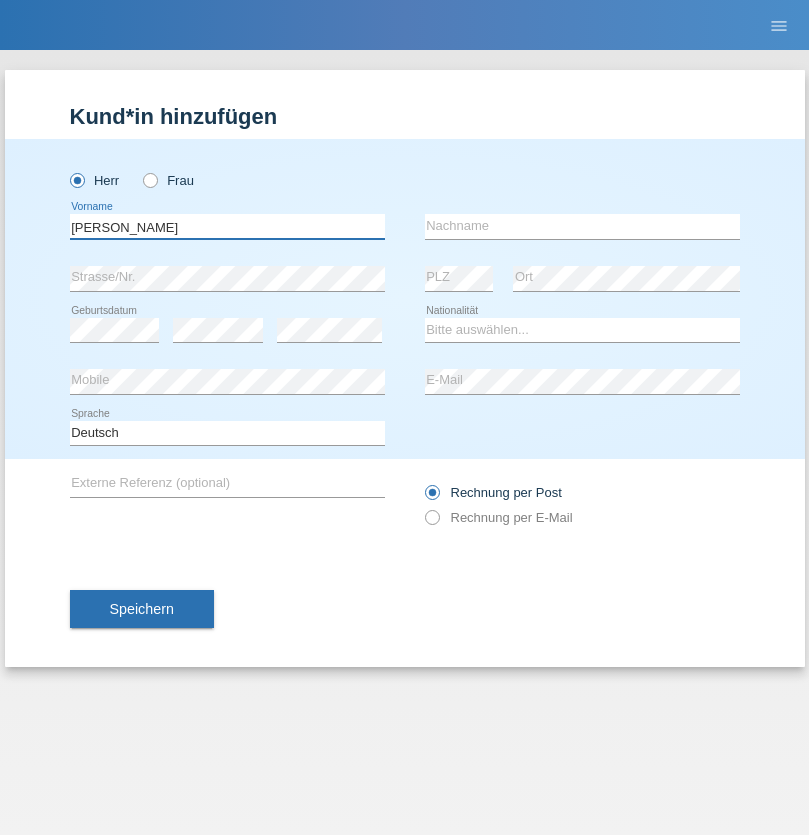 type on "[PERSON_NAME]" 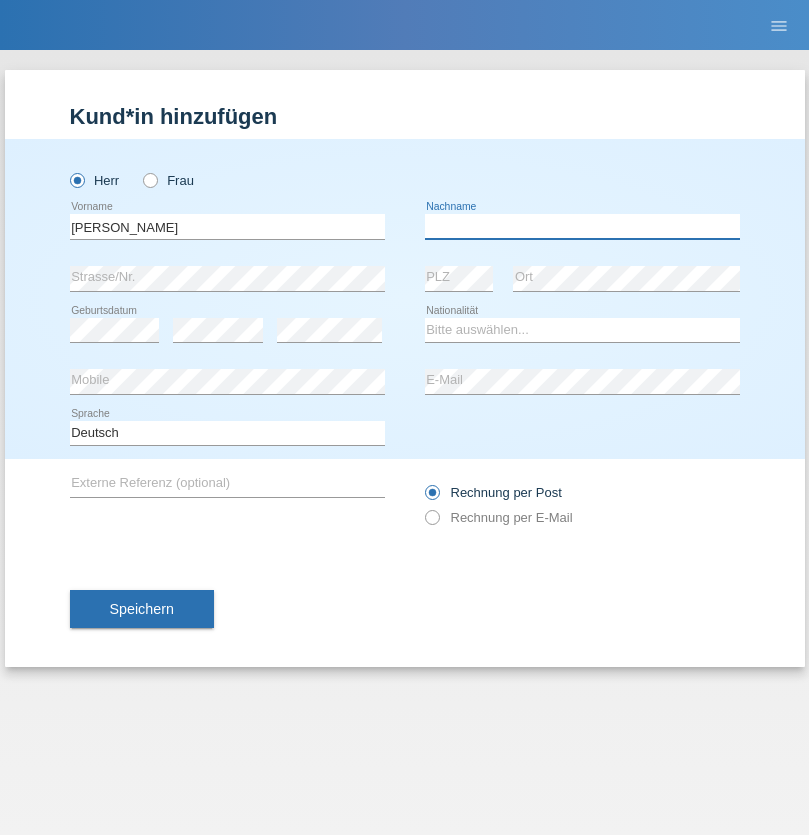 click at bounding box center (582, 226) 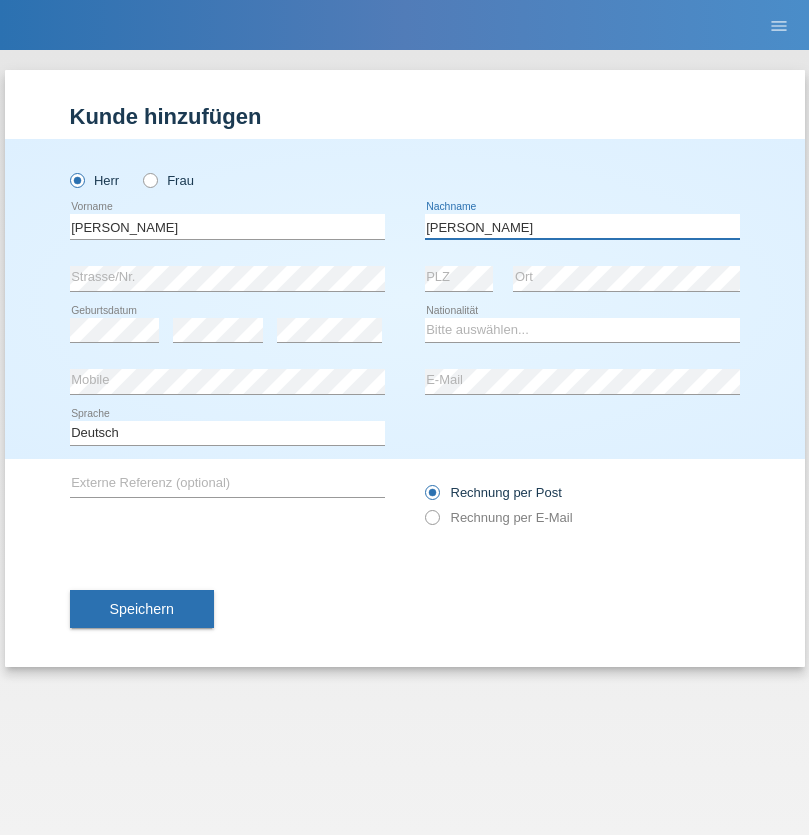 type on "[PERSON_NAME]" 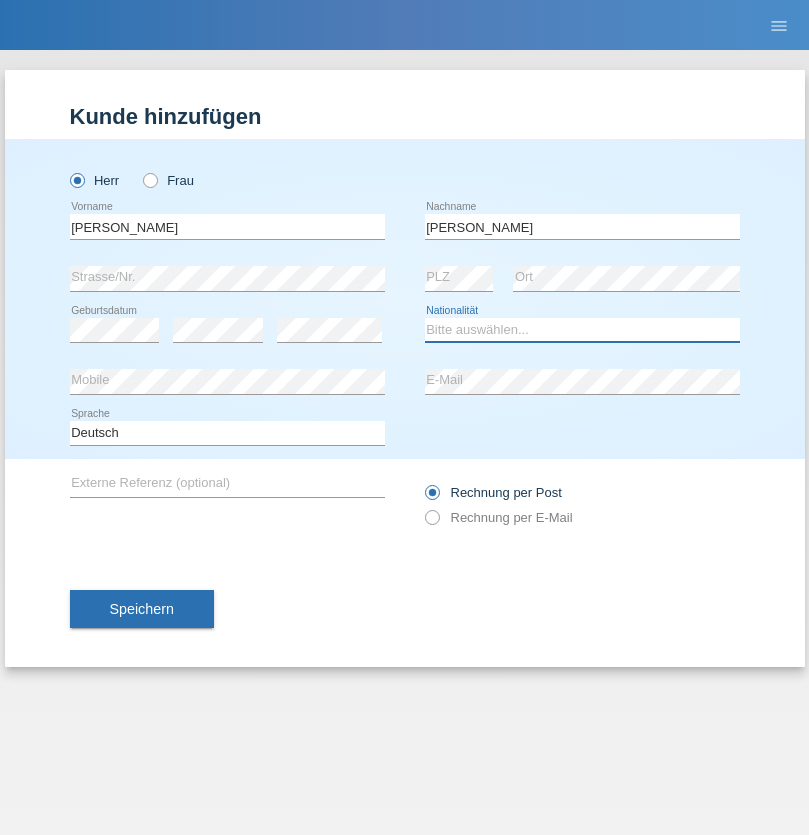 select on "CH" 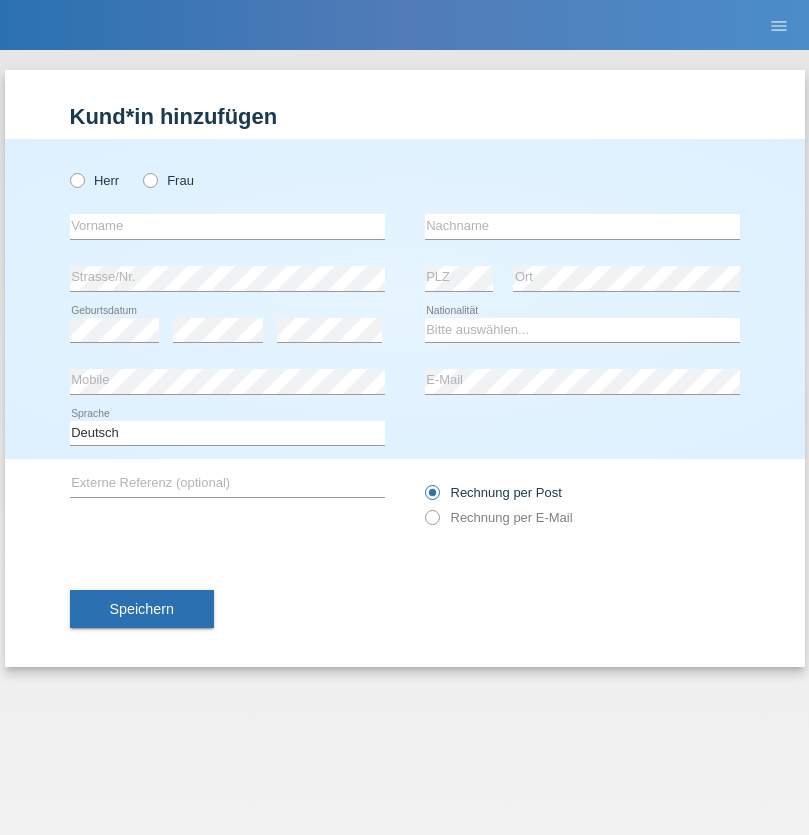 scroll, scrollTop: 0, scrollLeft: 0, axis: both 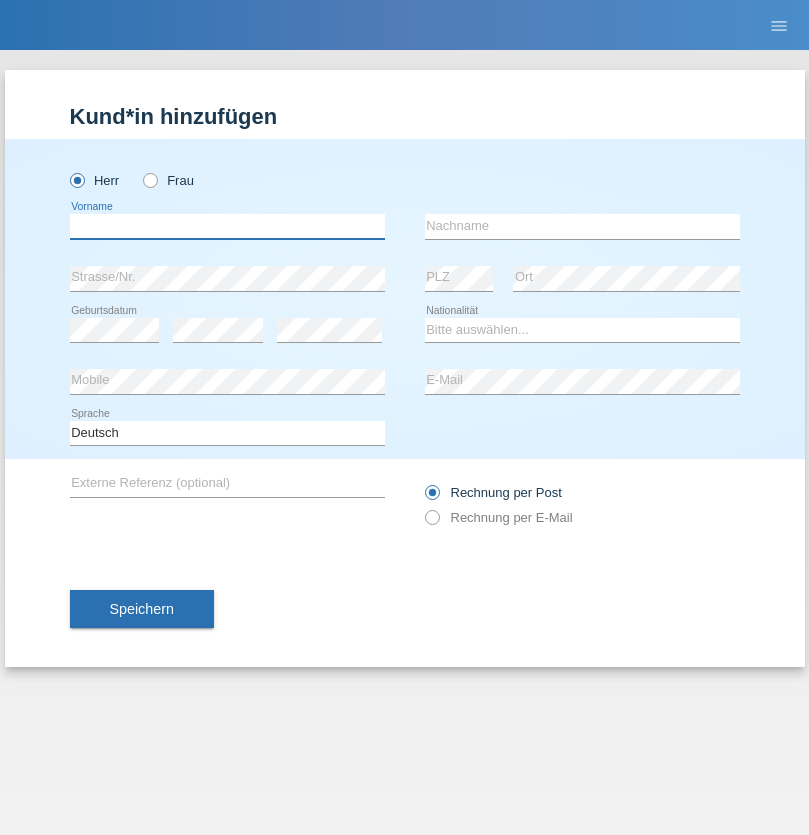 click at bounding box center [227, 226] 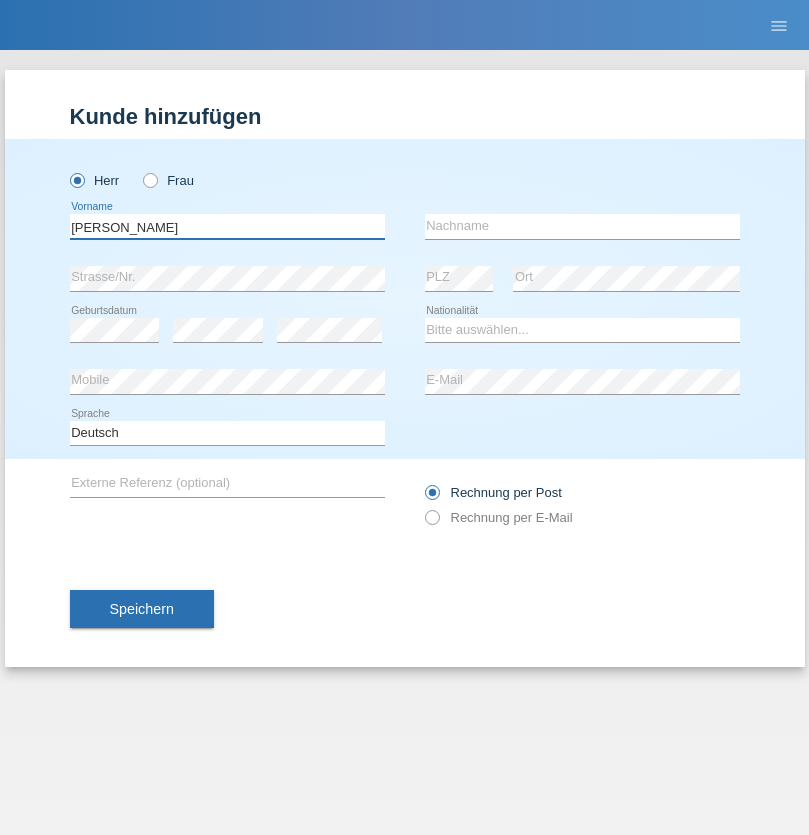 type on "Josip" 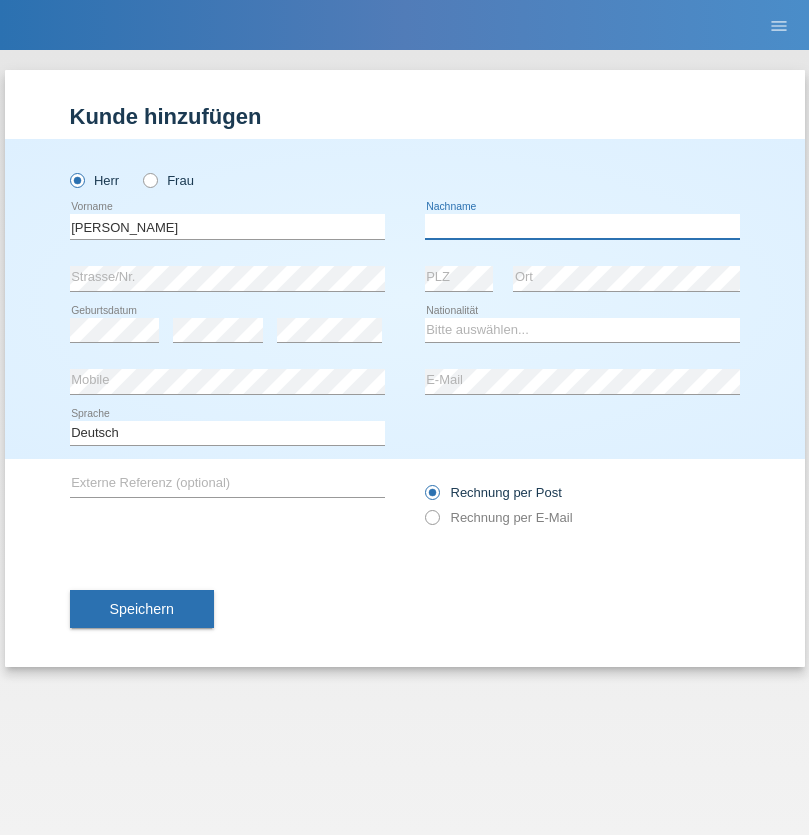 click at bounding box center (582, 226) 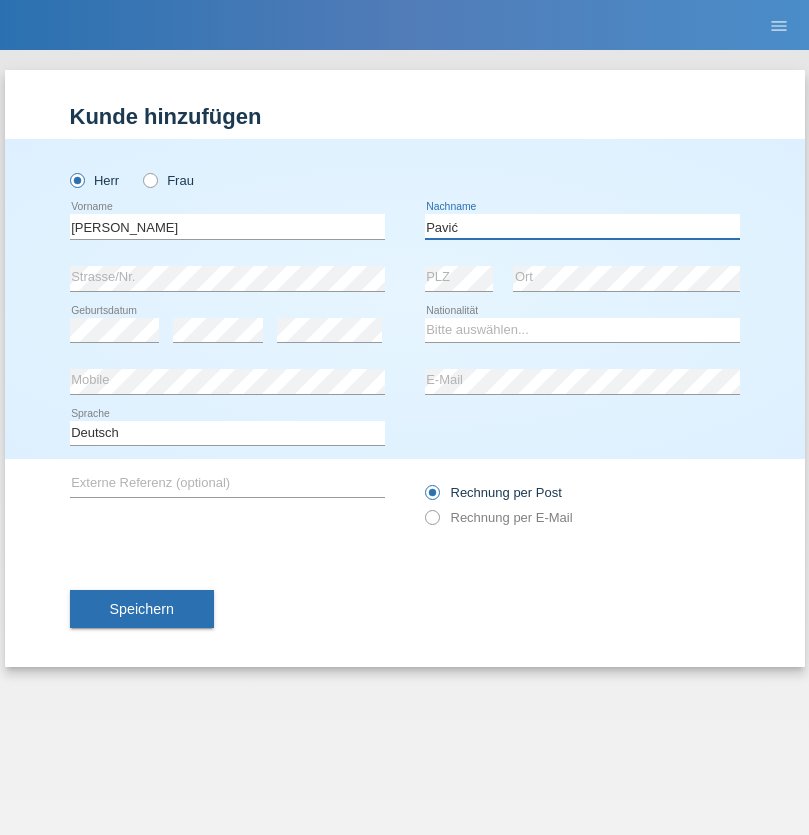 type on "Pavić" 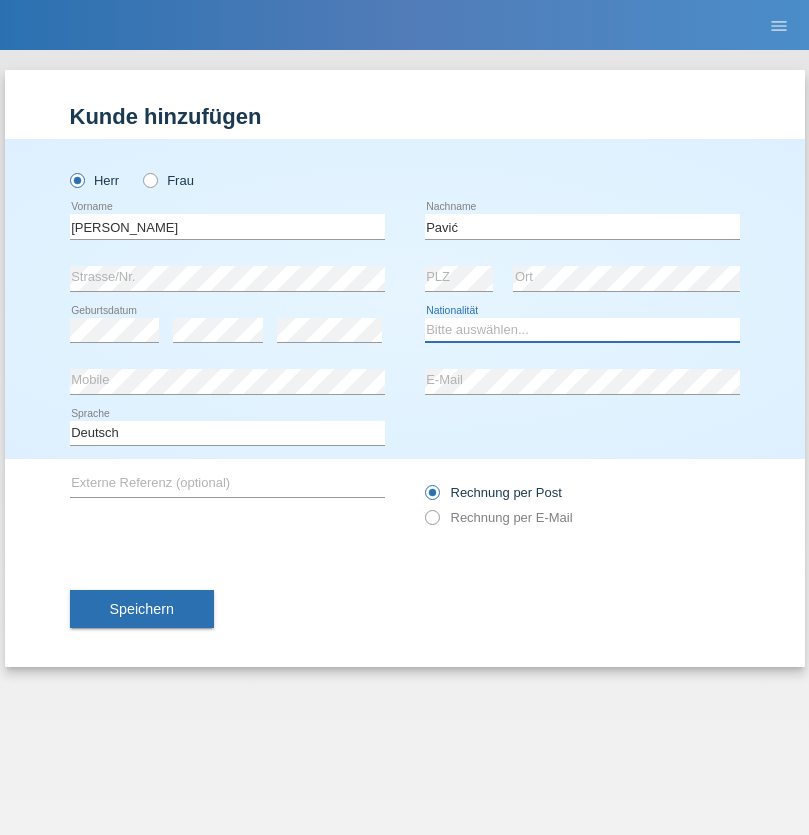 select on "HR" 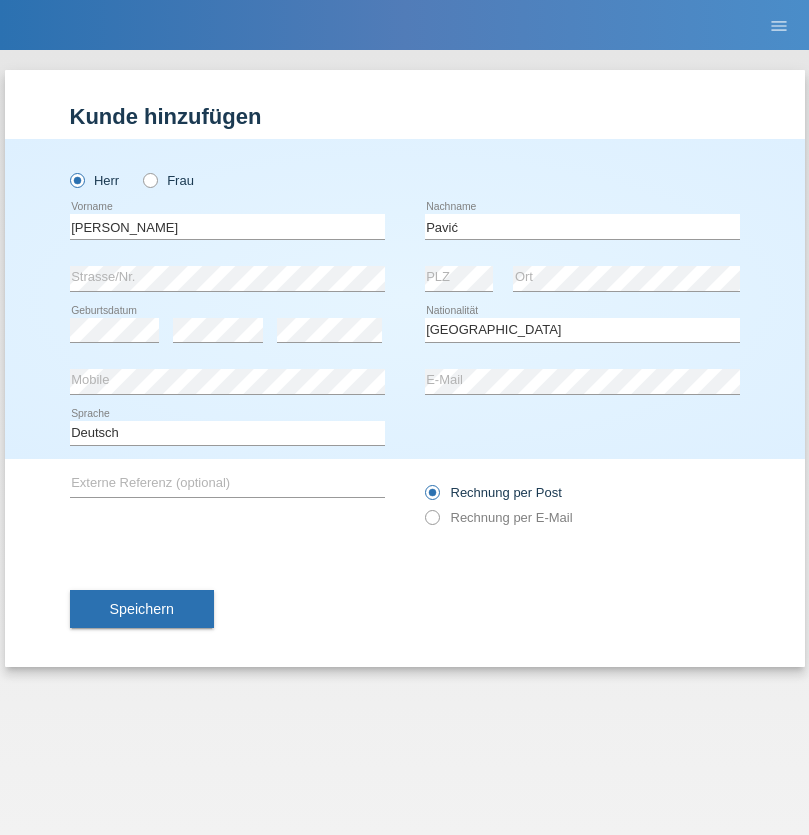 select on "C" 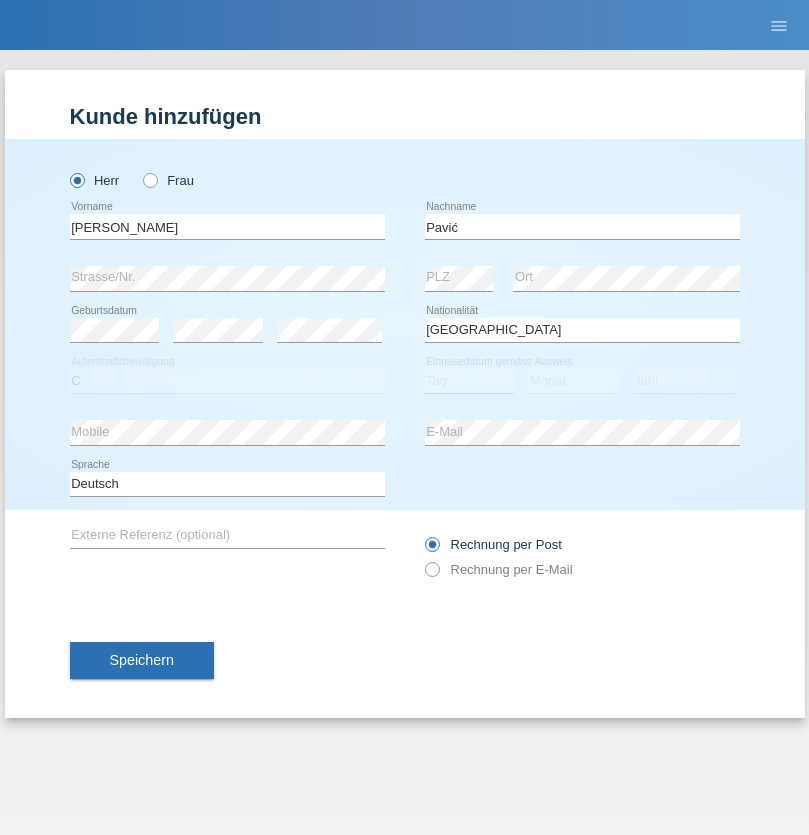 select on "21" 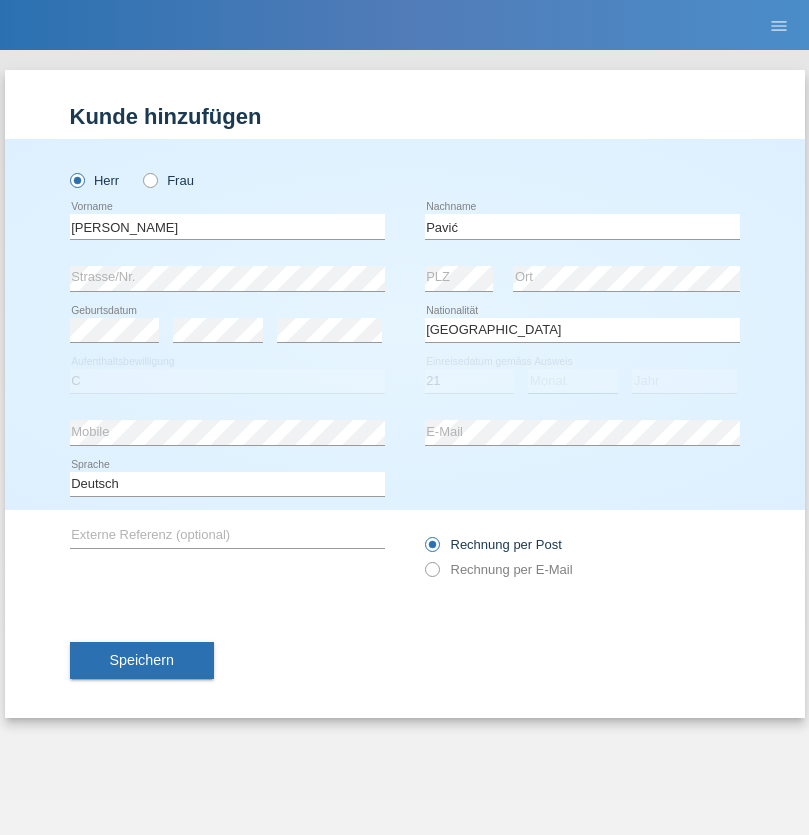select on "04" 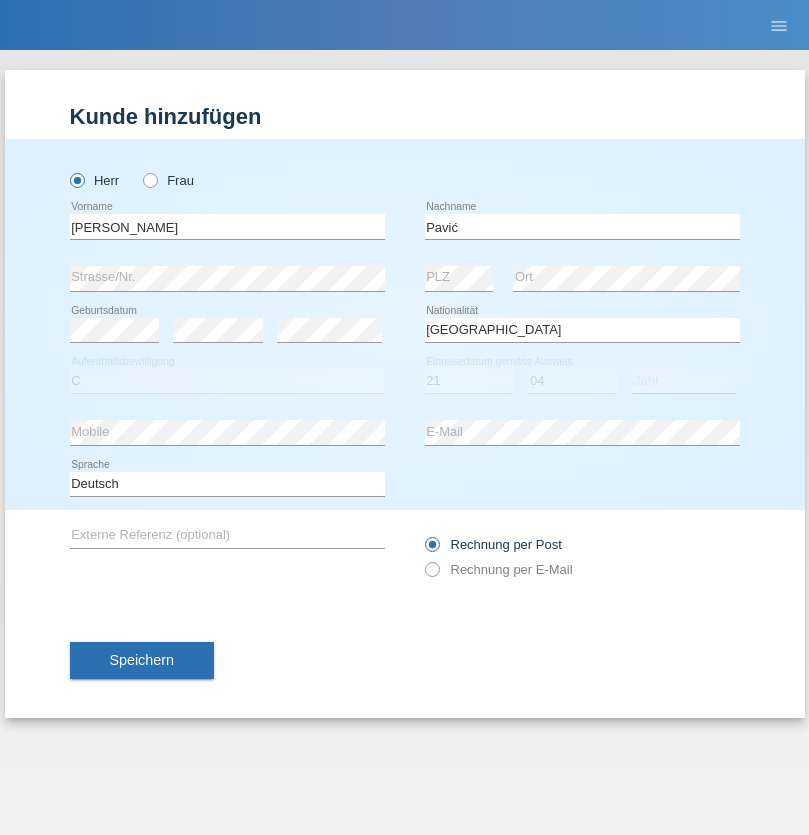 select on "2006" 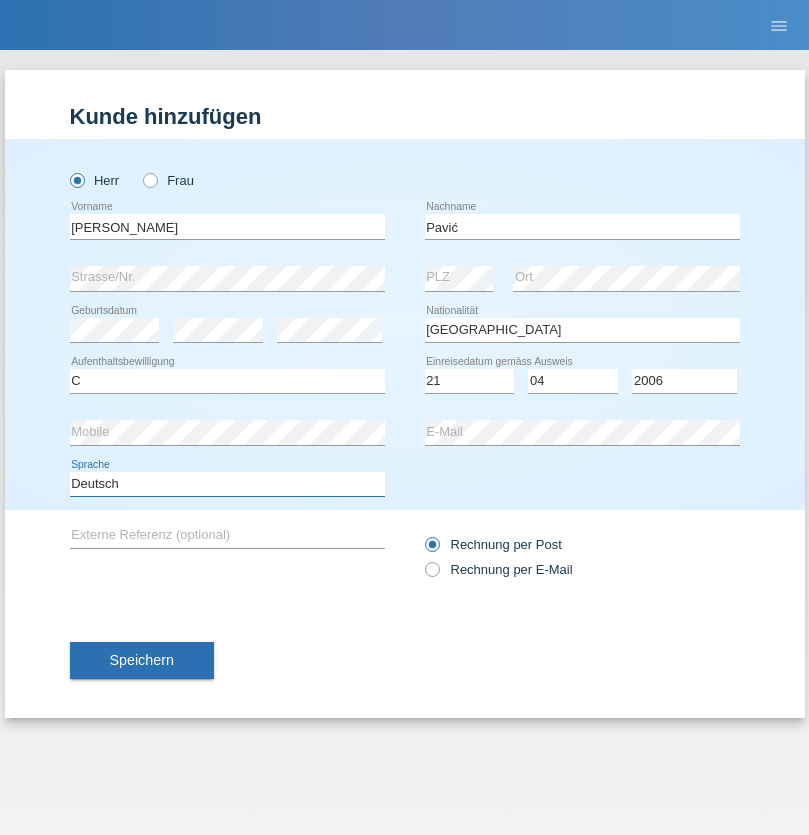 select on "en" 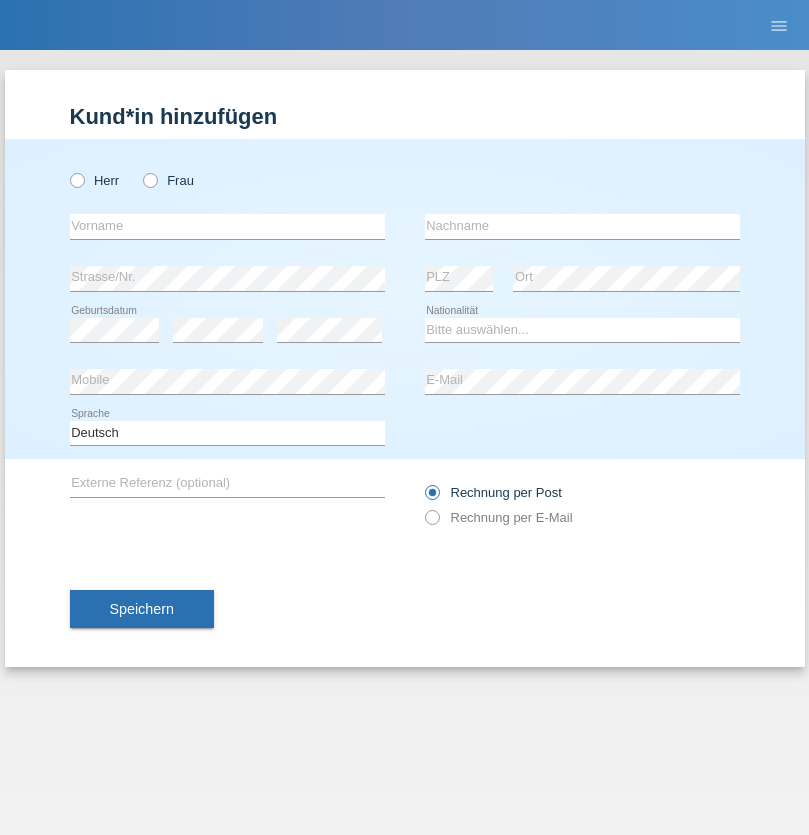 scroll, scrollTop: 0, scrollLeft: 0, axis: both 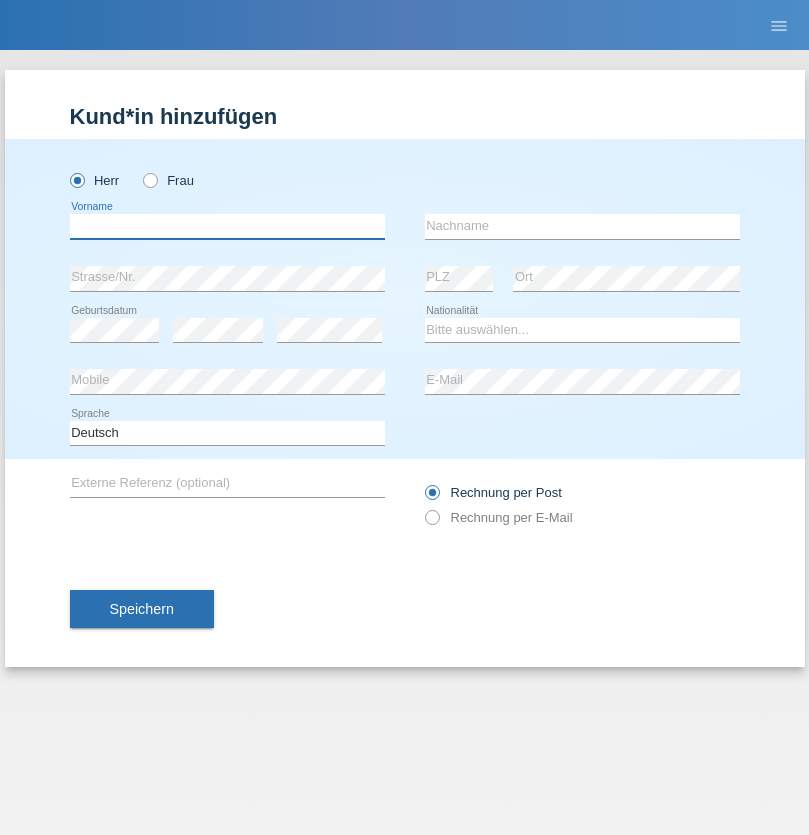 click at bounding box center [227, 226] 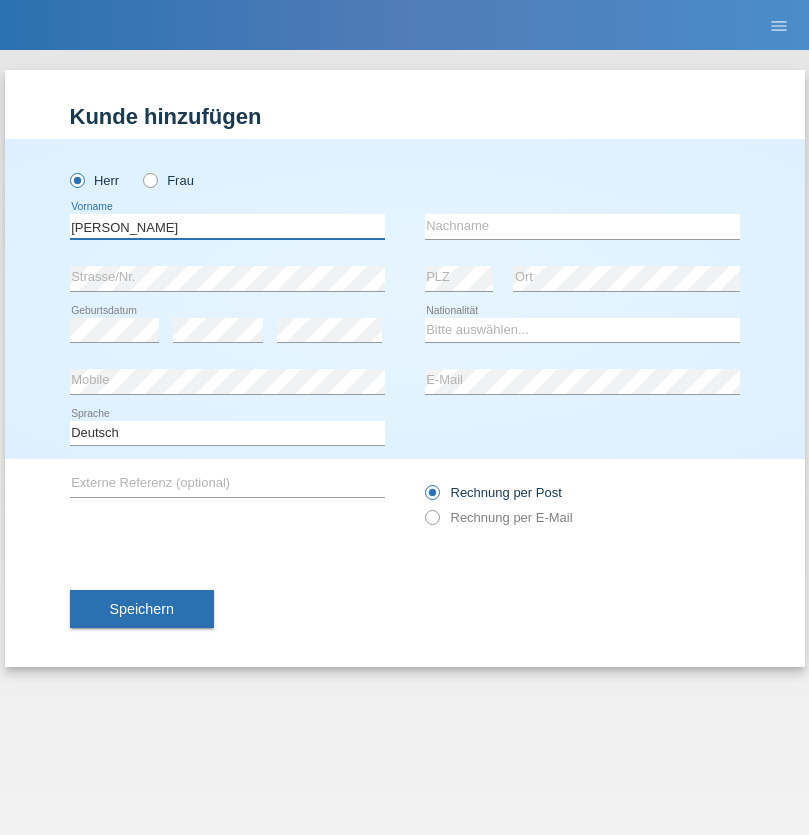 type on "Artur" 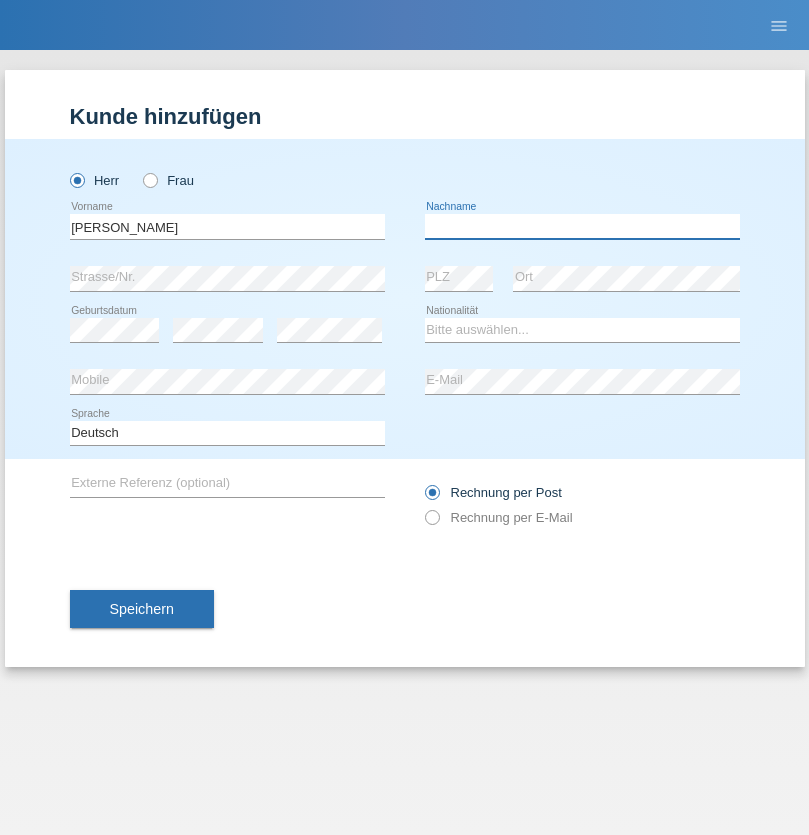 click at bounding box center [582, 226] 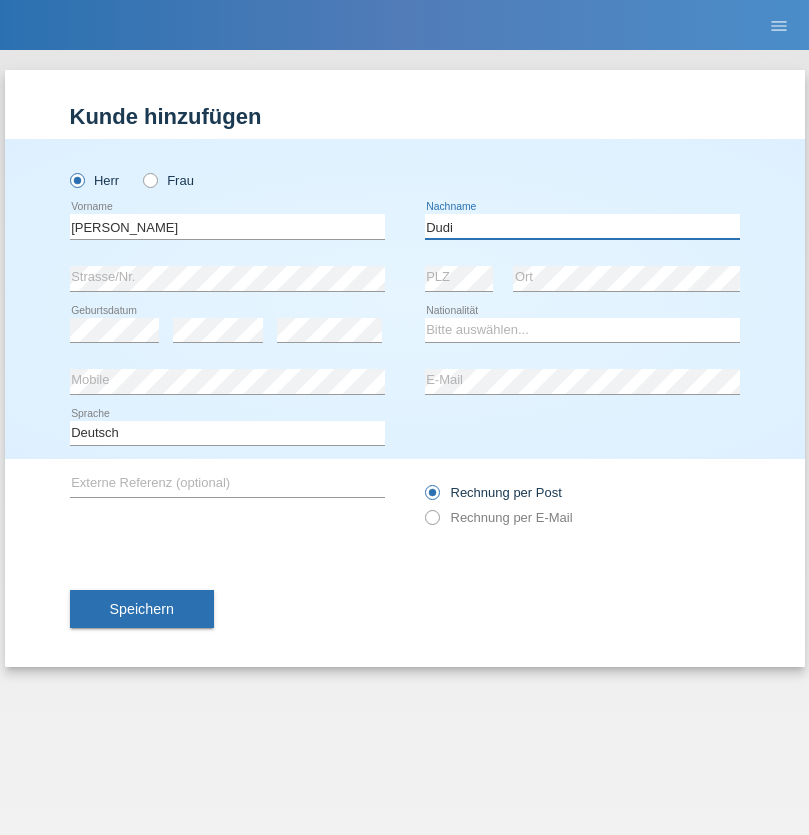 type on "Dudi" 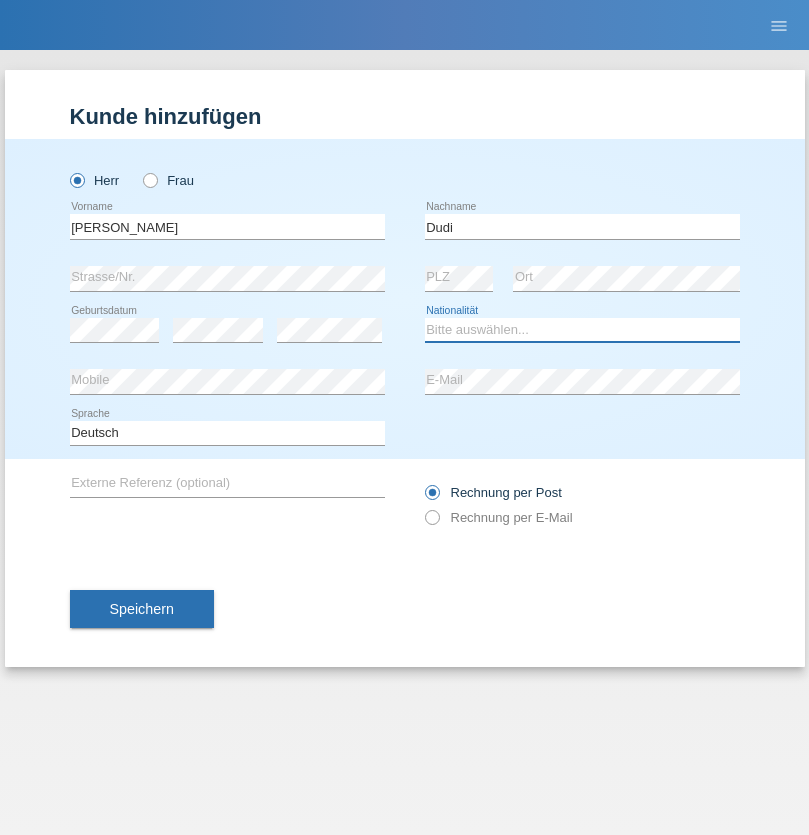 select on "SK" 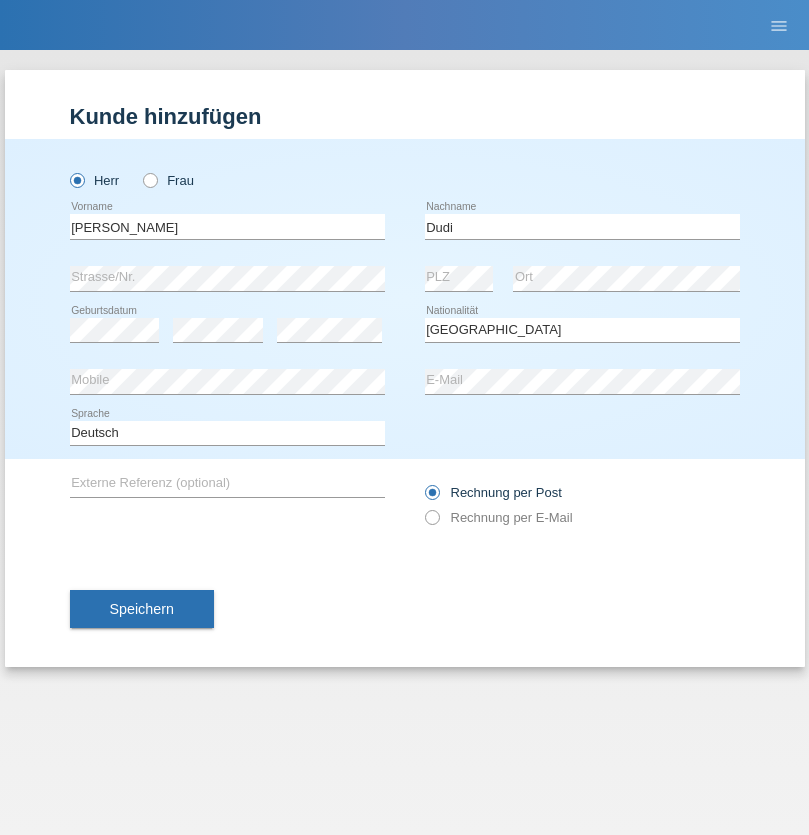 select on "C" 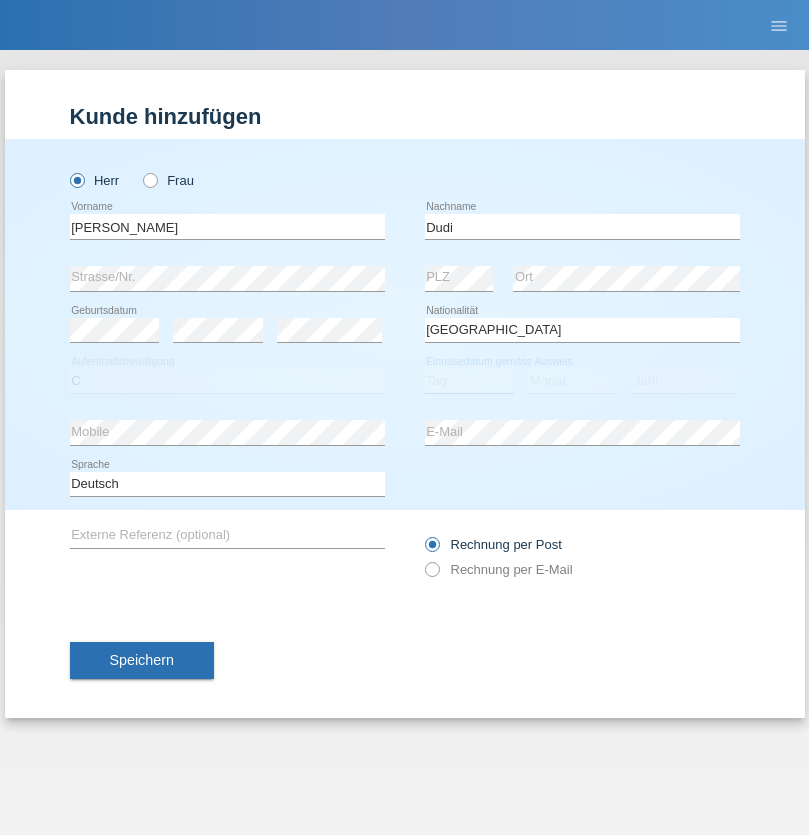 select on "25" 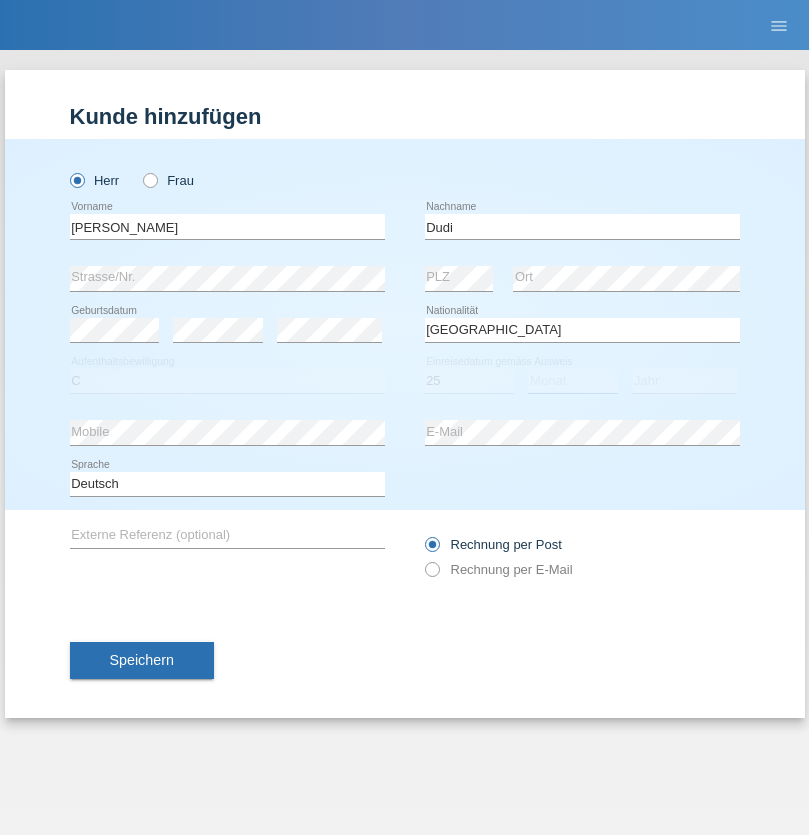 select on "05" 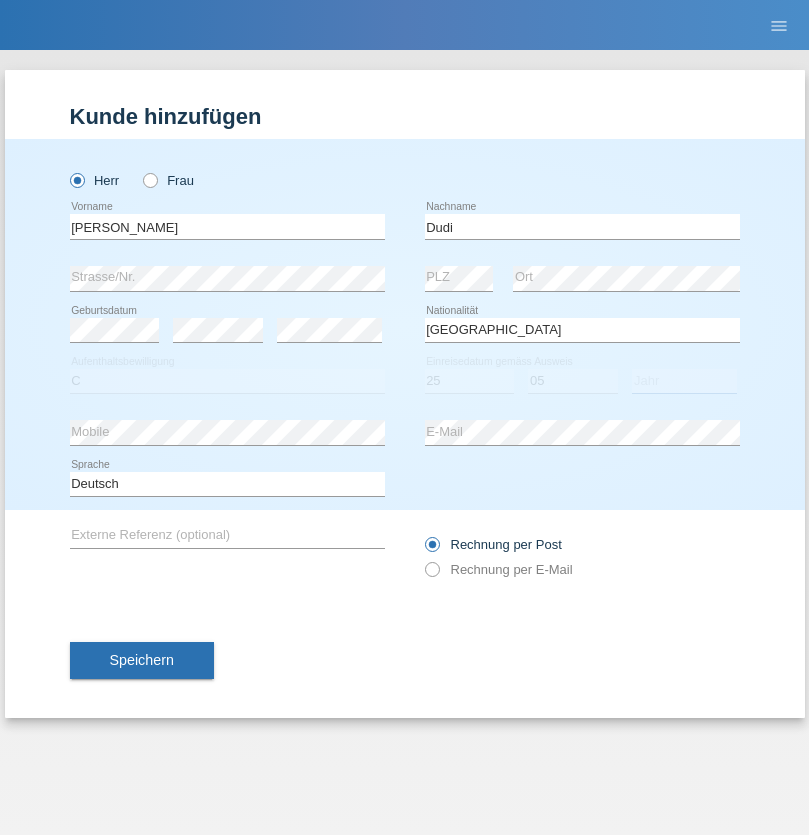 select on "2021" 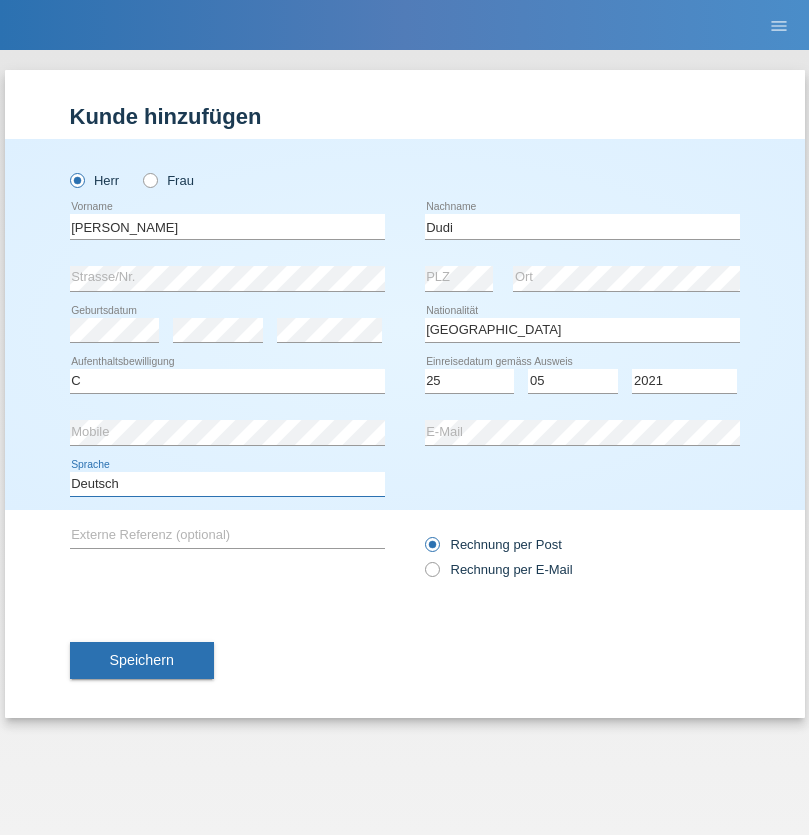 select on "en" 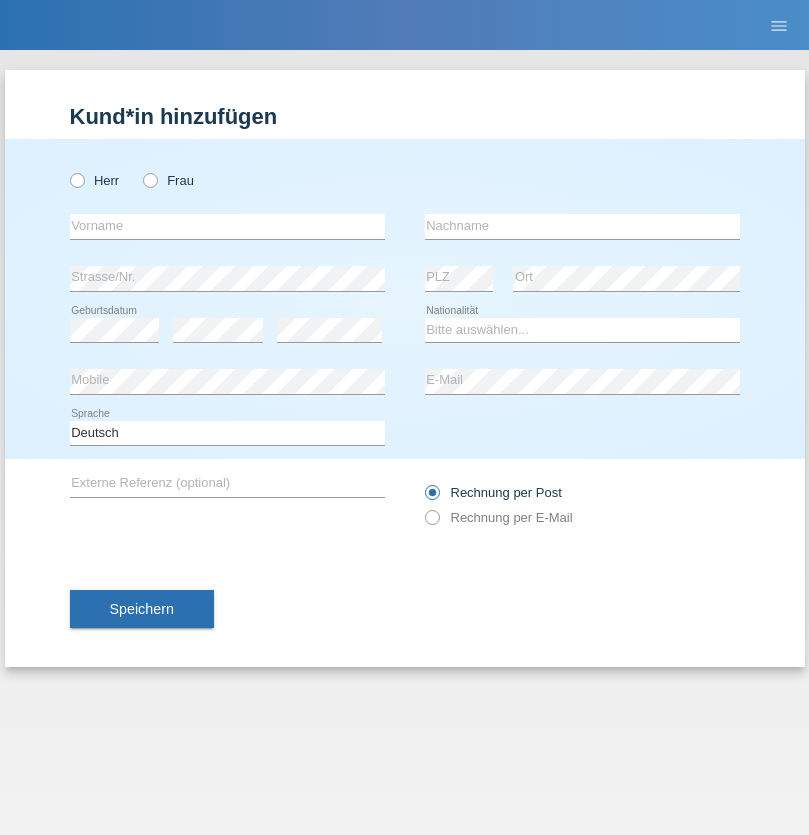 scroll, scrollTop: 0, scrollLeft: 0, axis: both 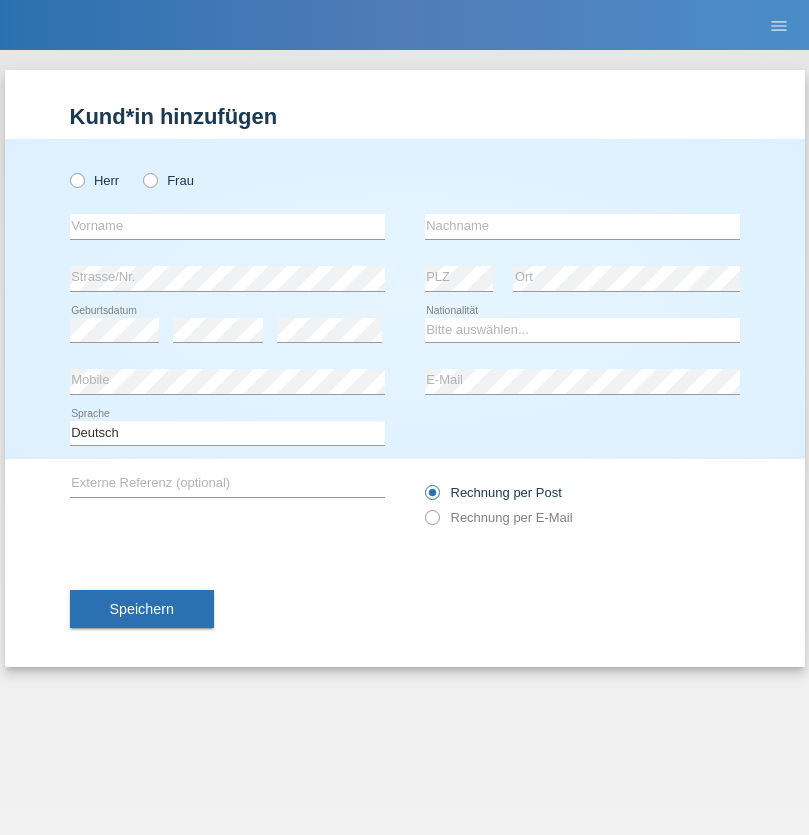 radio on "true" 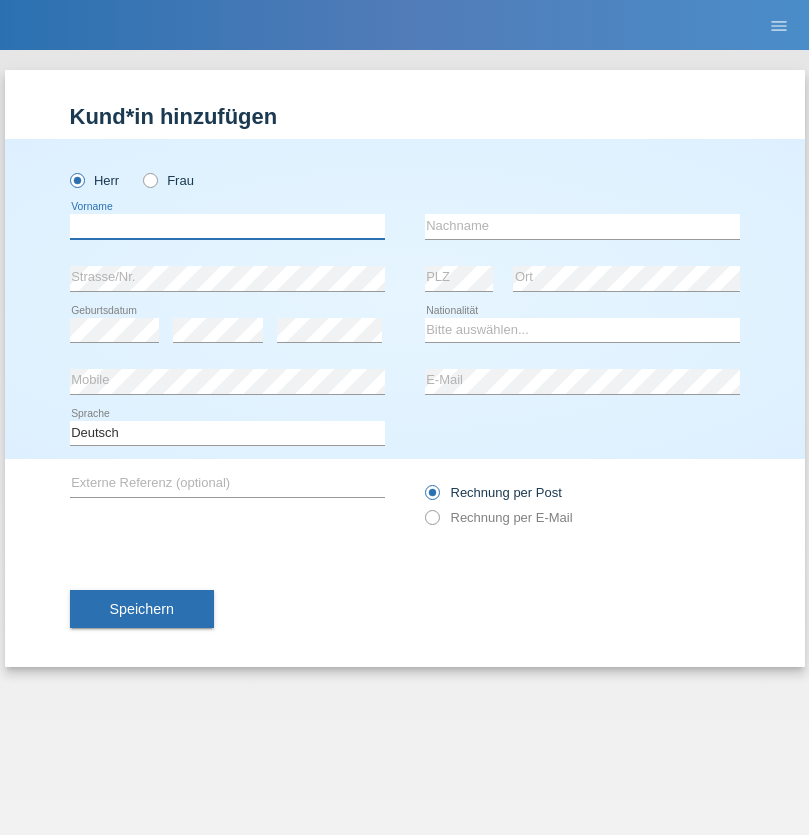 click at bounding box center [227, 226] 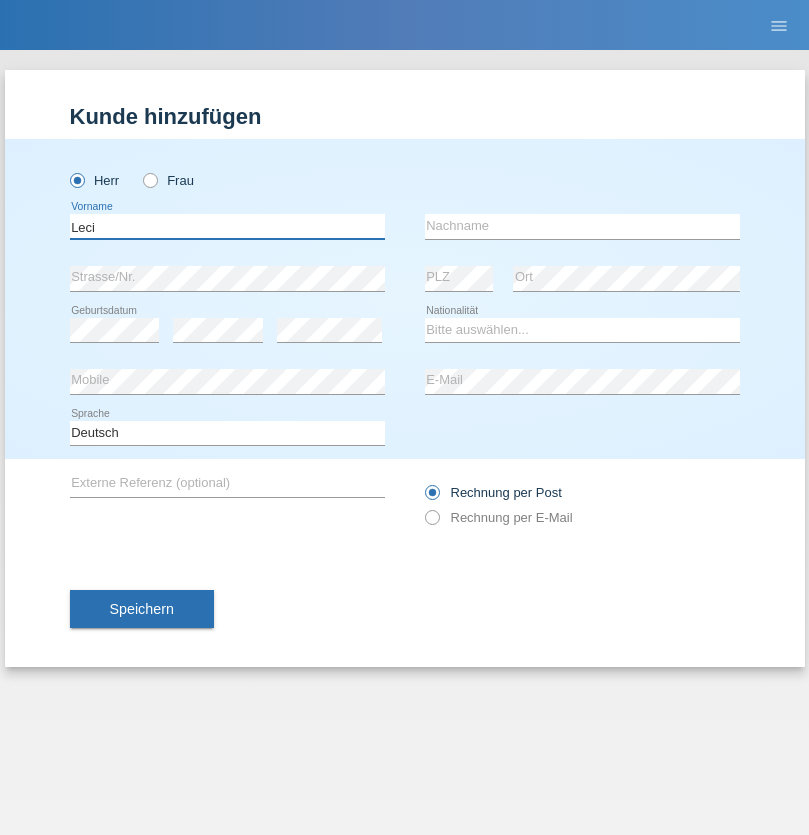 type on "Leci" 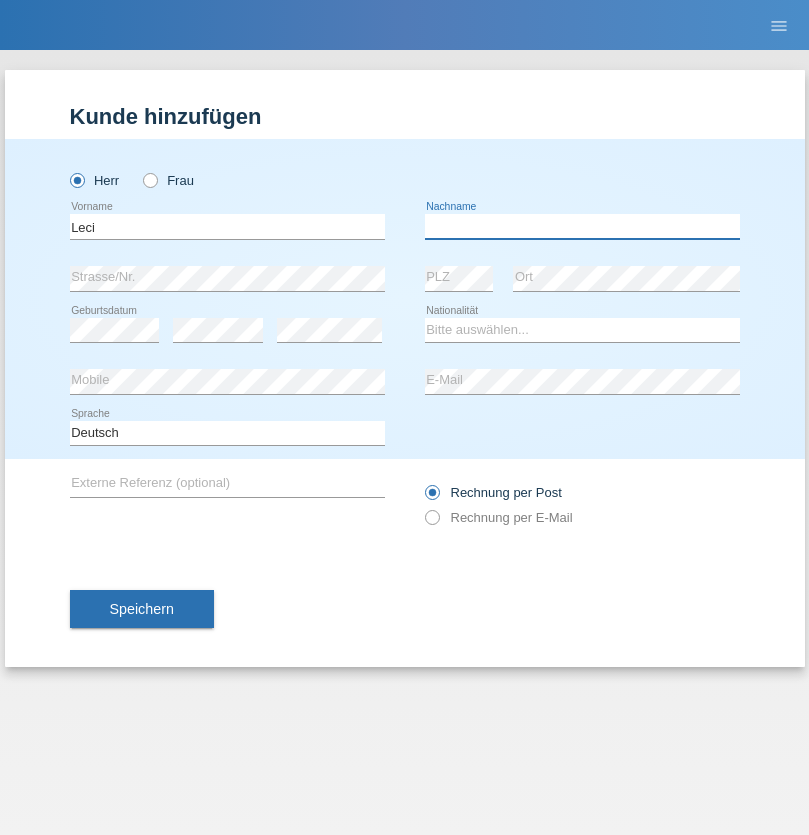 click at bounding box center (582, 226) 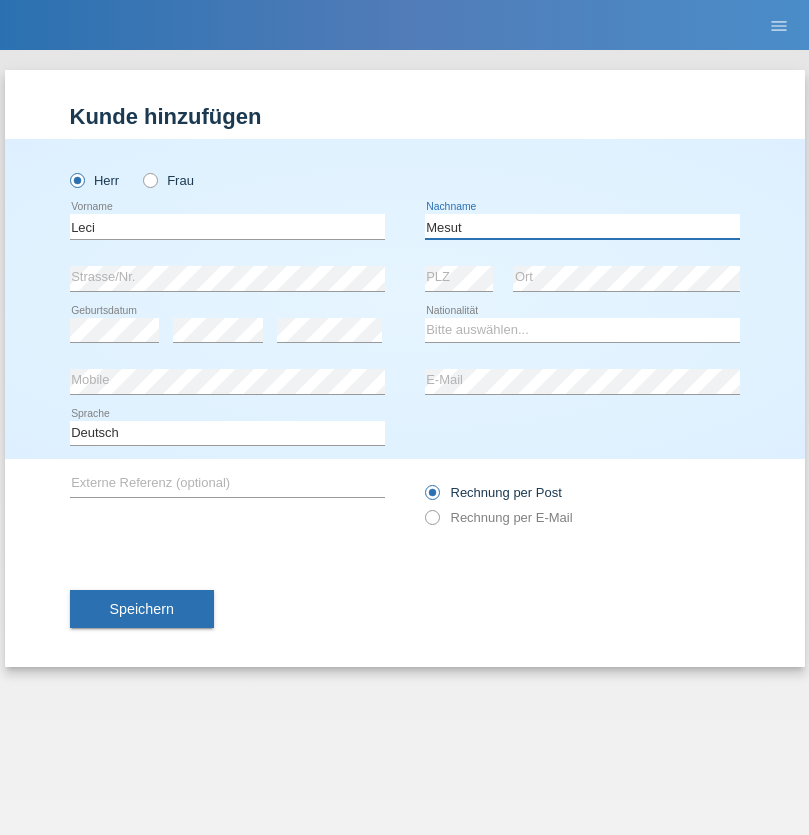 type on "Mesut" 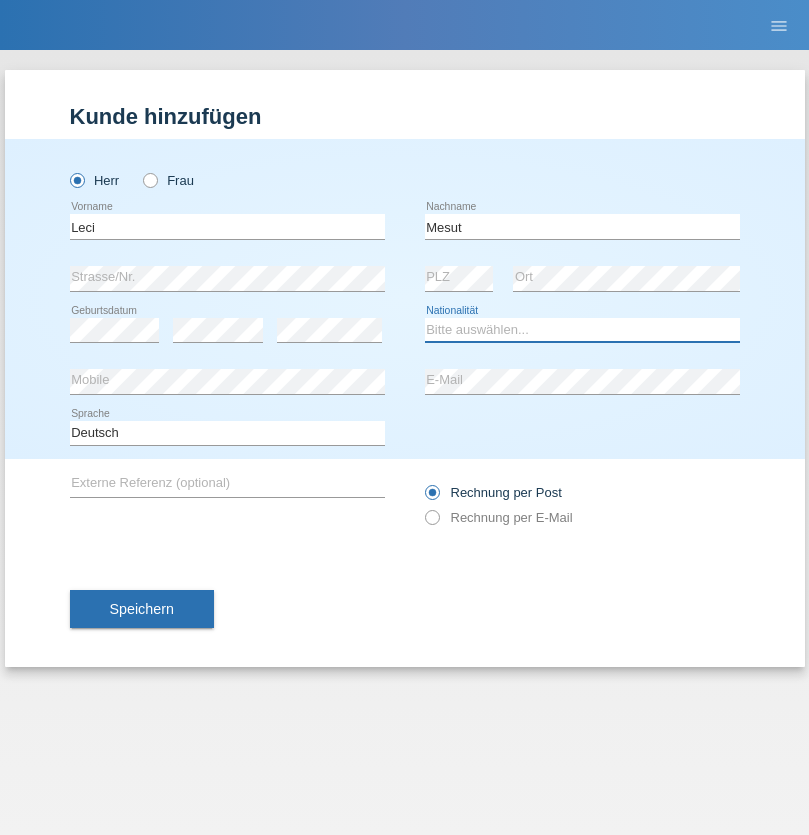 select on "XK" 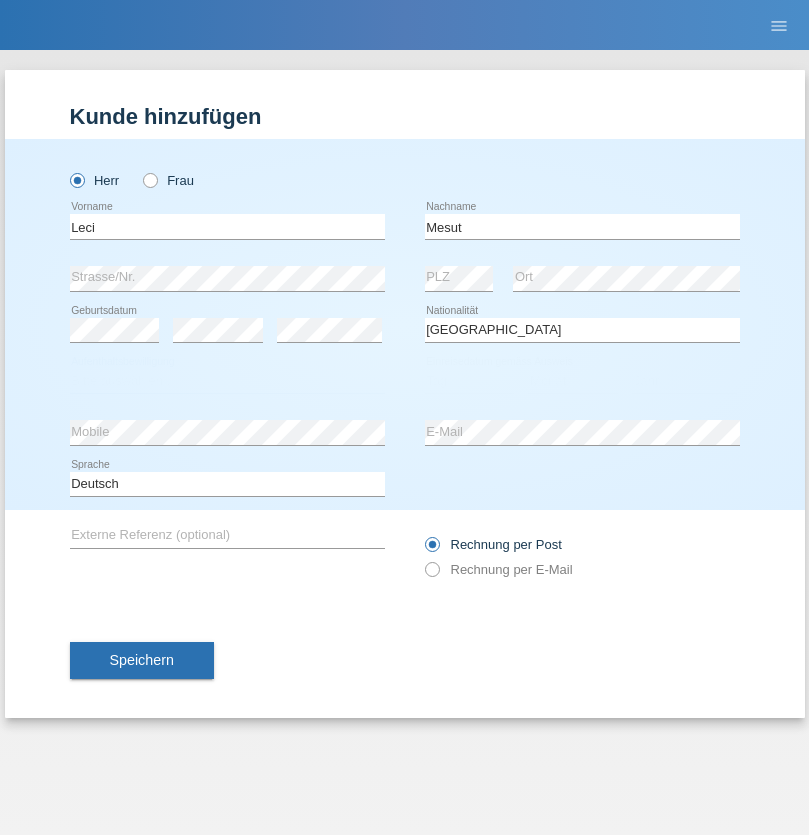 select on "C" 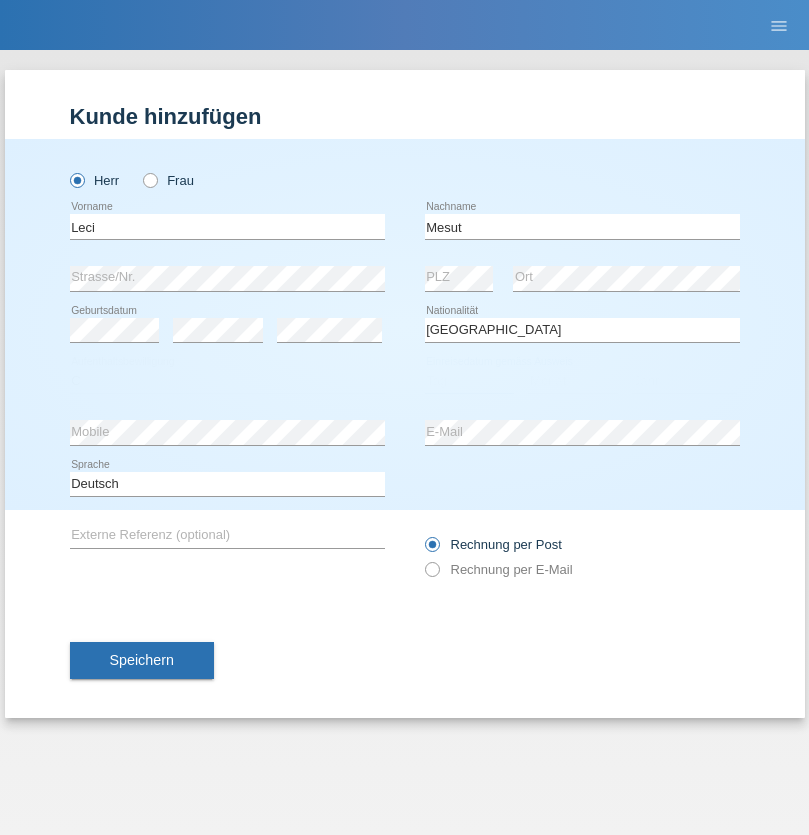 select on "15" 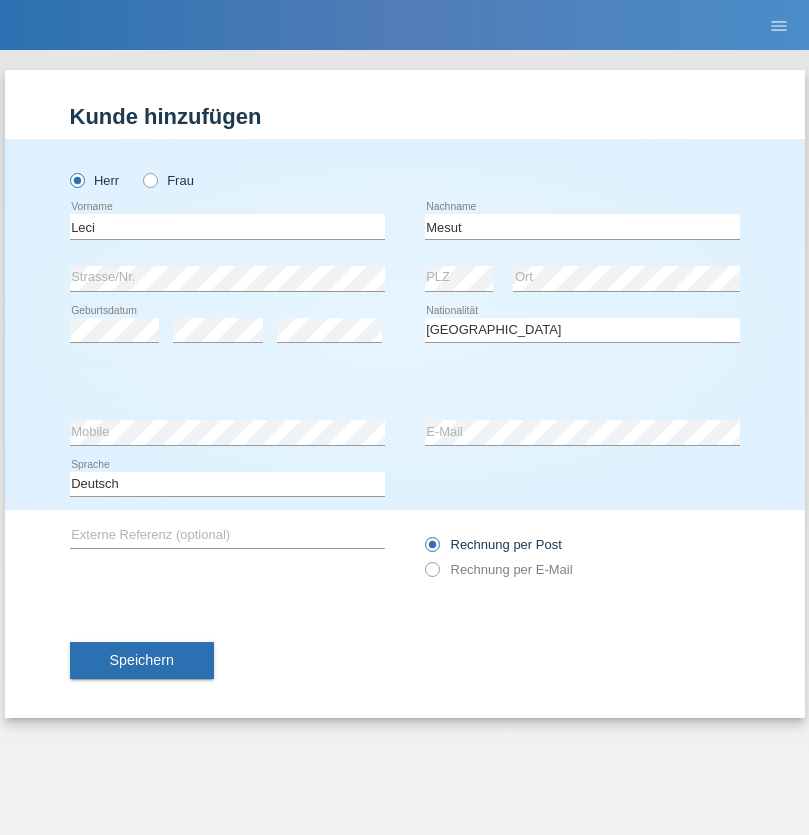 select on "07" 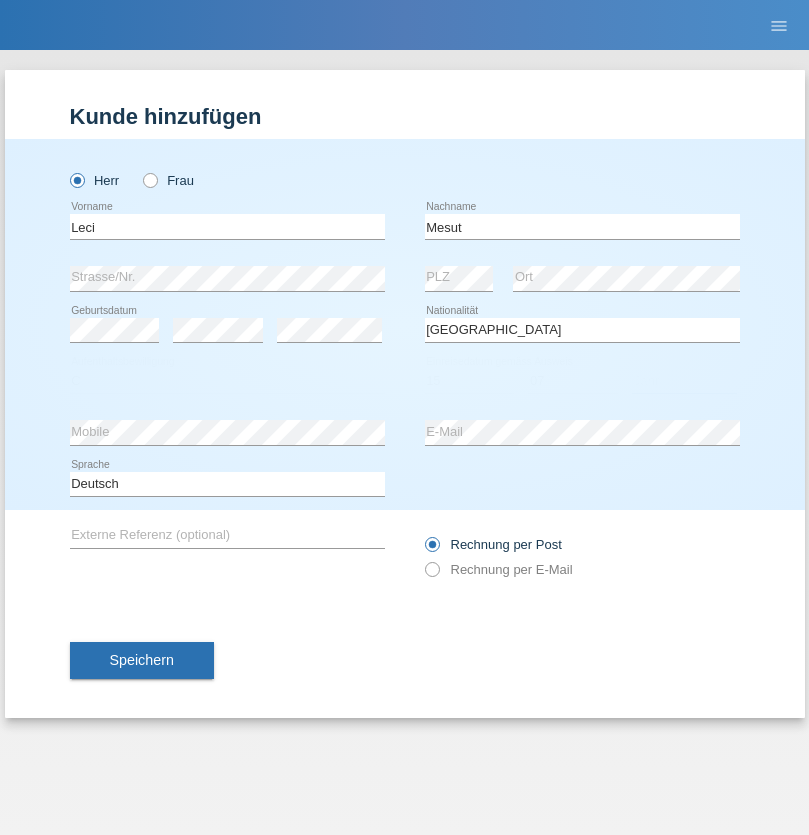 select on "2021" 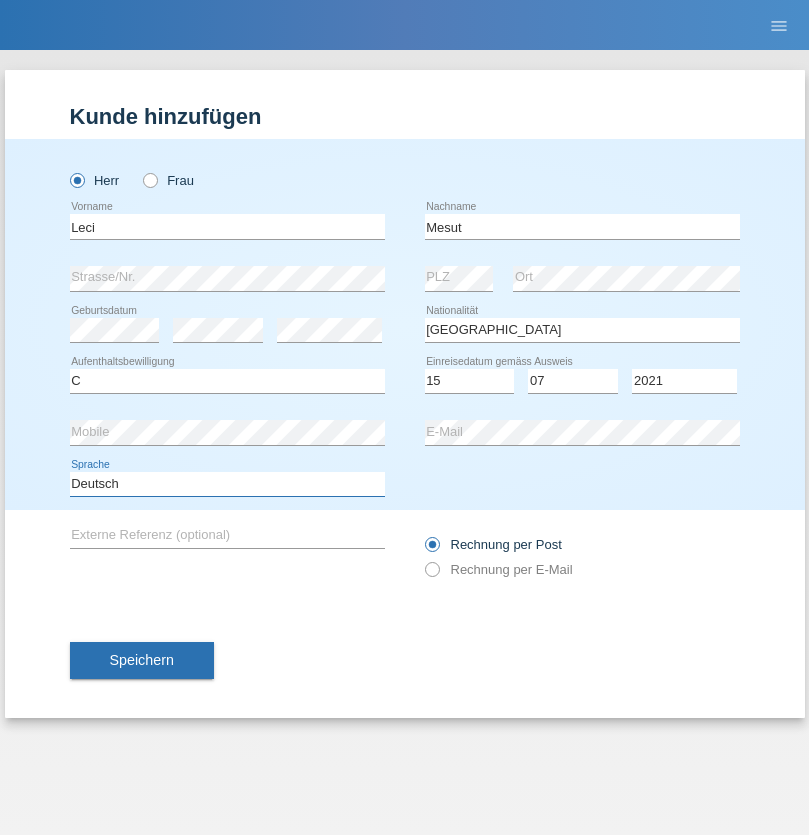select on "en" 